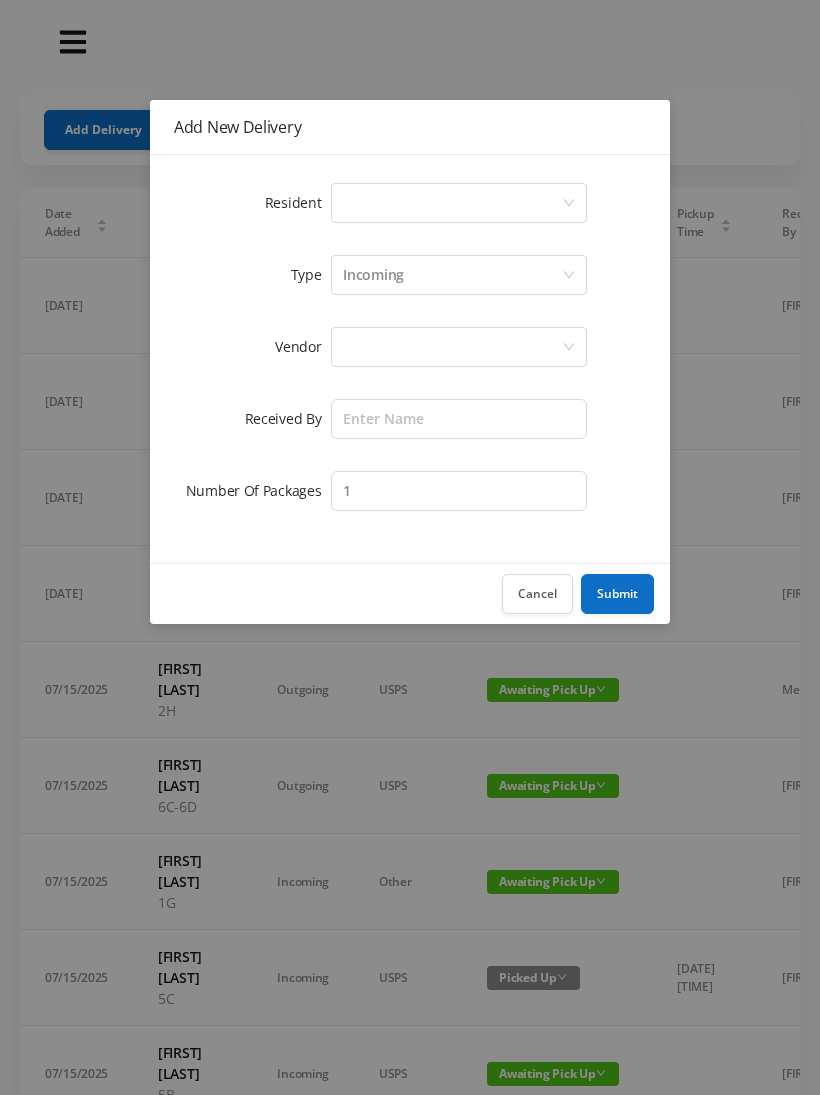 scroll, scrollTop: 0, scrollLeft: 0, axis: both 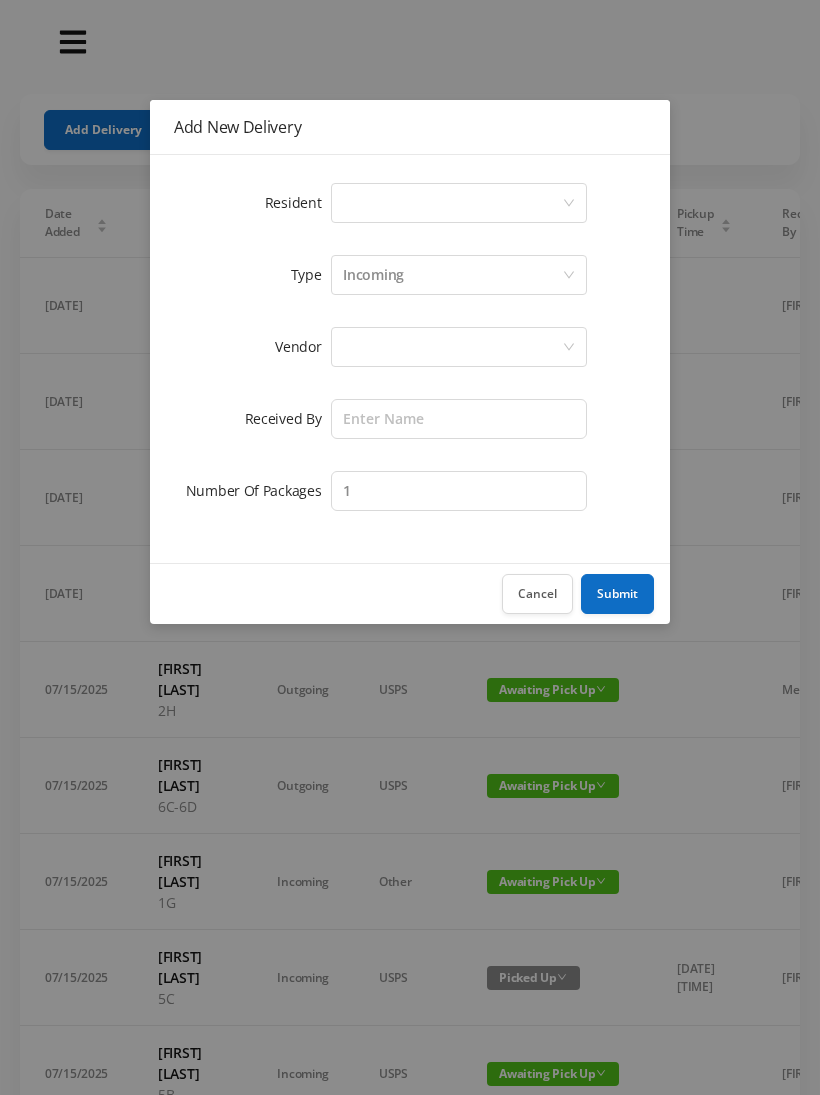 click on "Select a person" at bounding box center [452, 203] 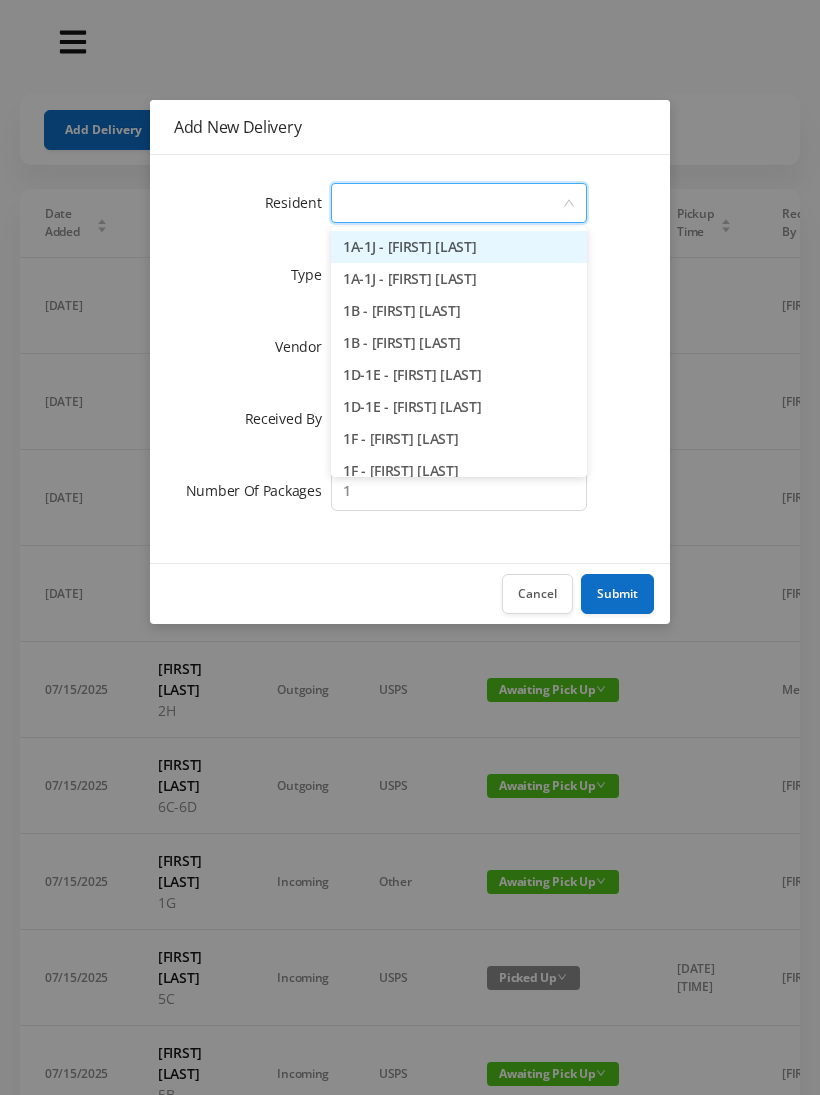 type on "8" 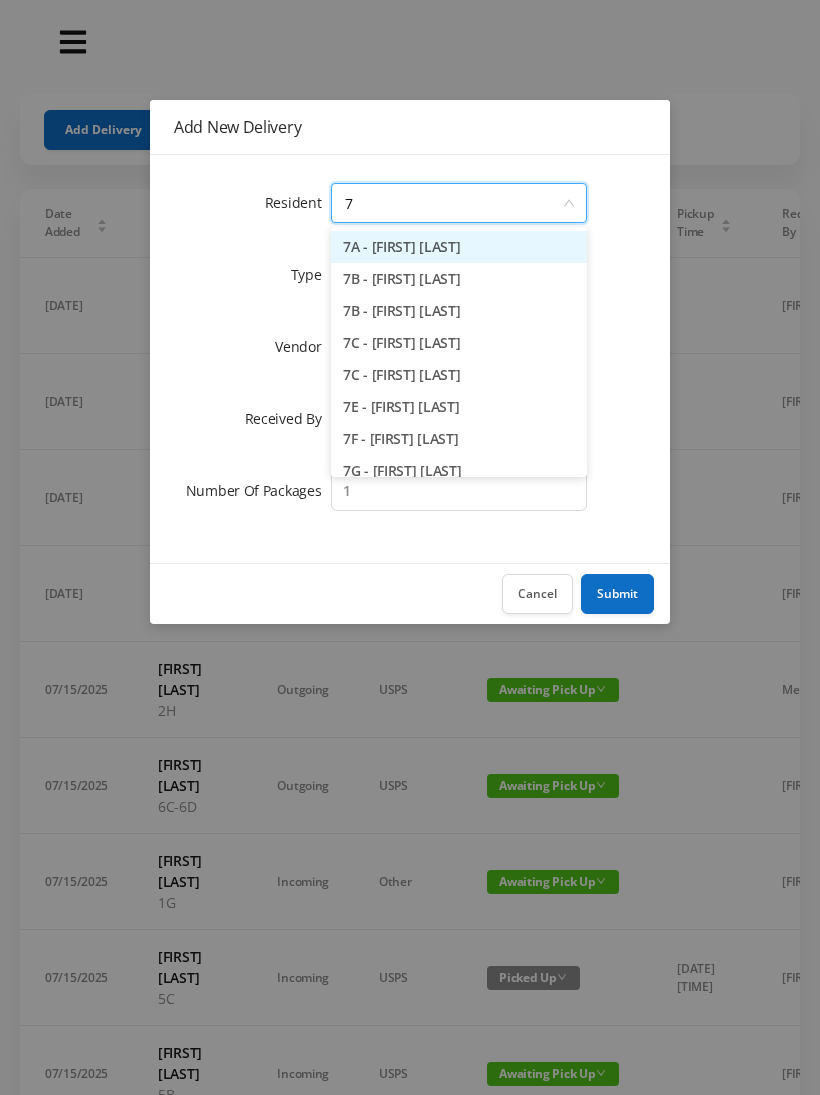type on "7c" 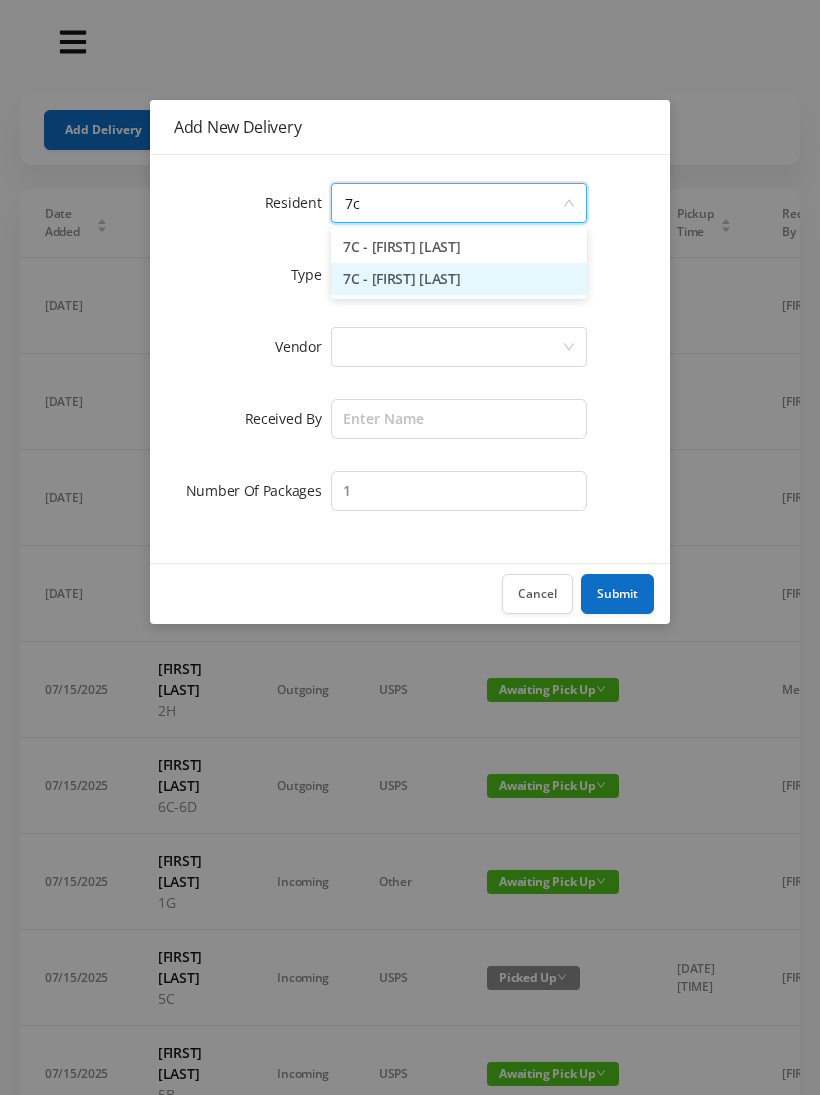 click on "7C - [FIRST] [LAST]" at bounding box center [459, 279] 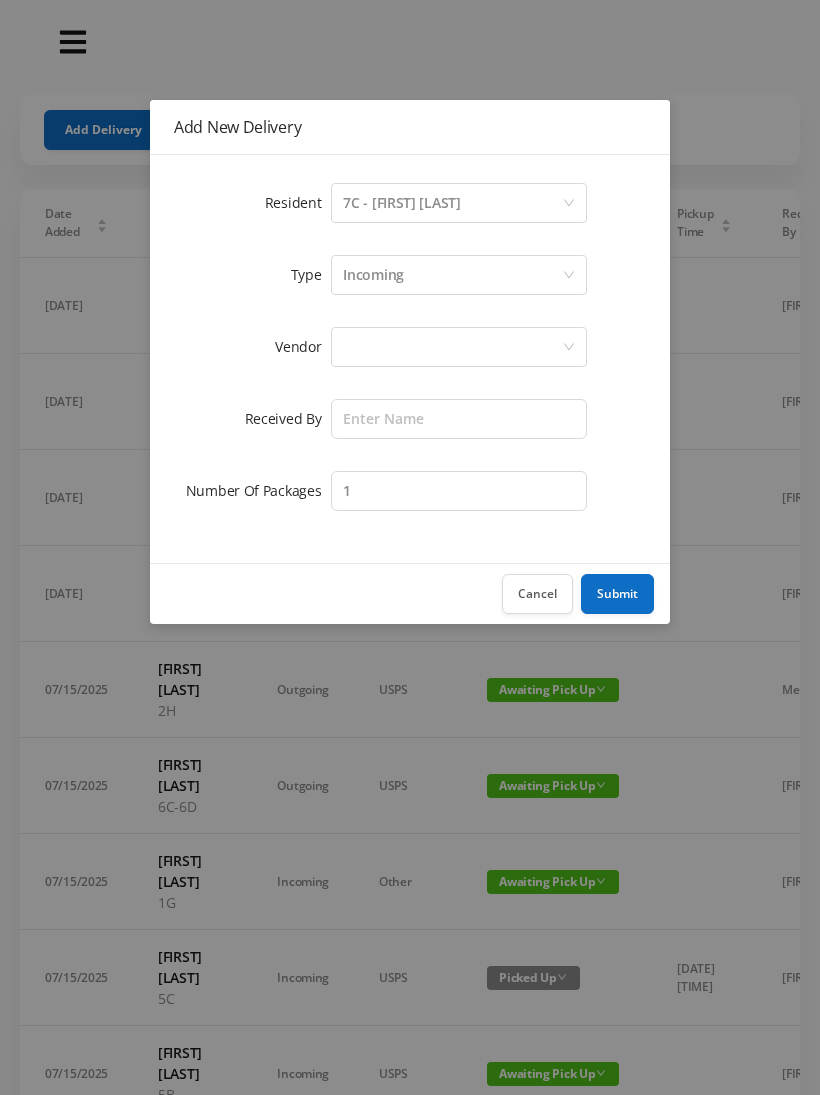 click at bounding box center [452, 347] 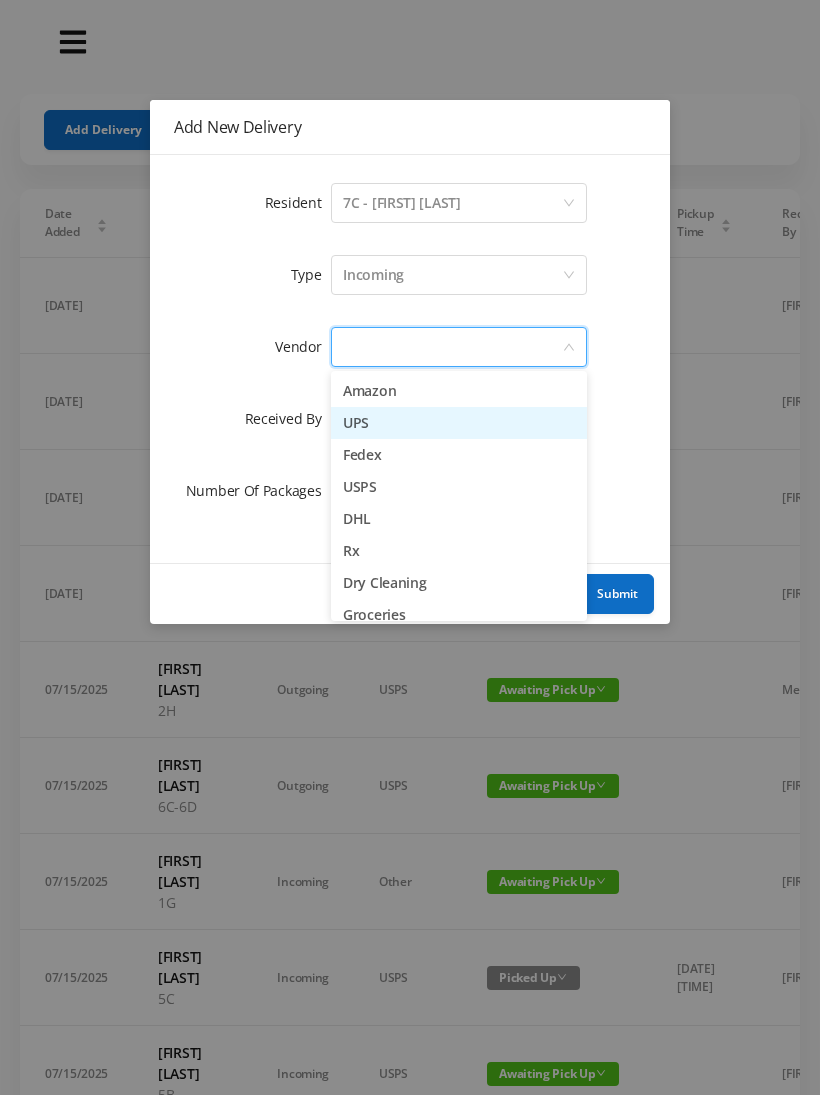 click on "UPS" at bounding box center (459, 423) 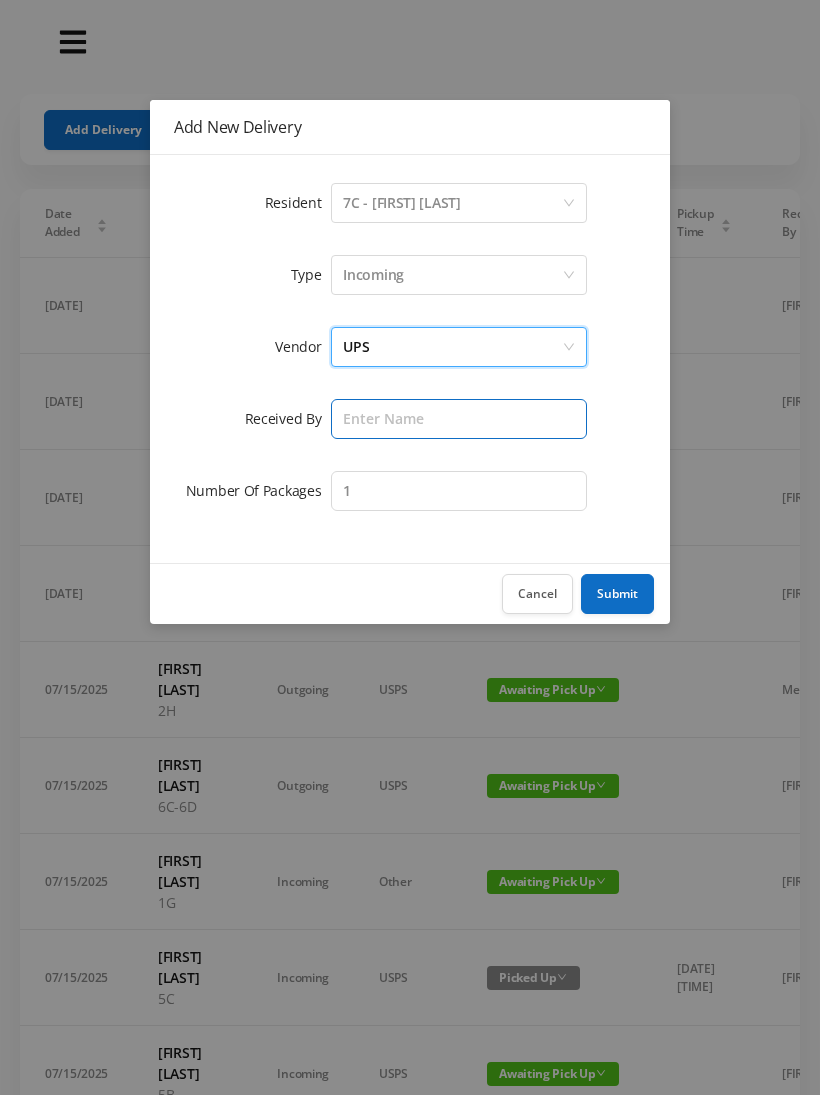 click at bounding box center [459, 419] 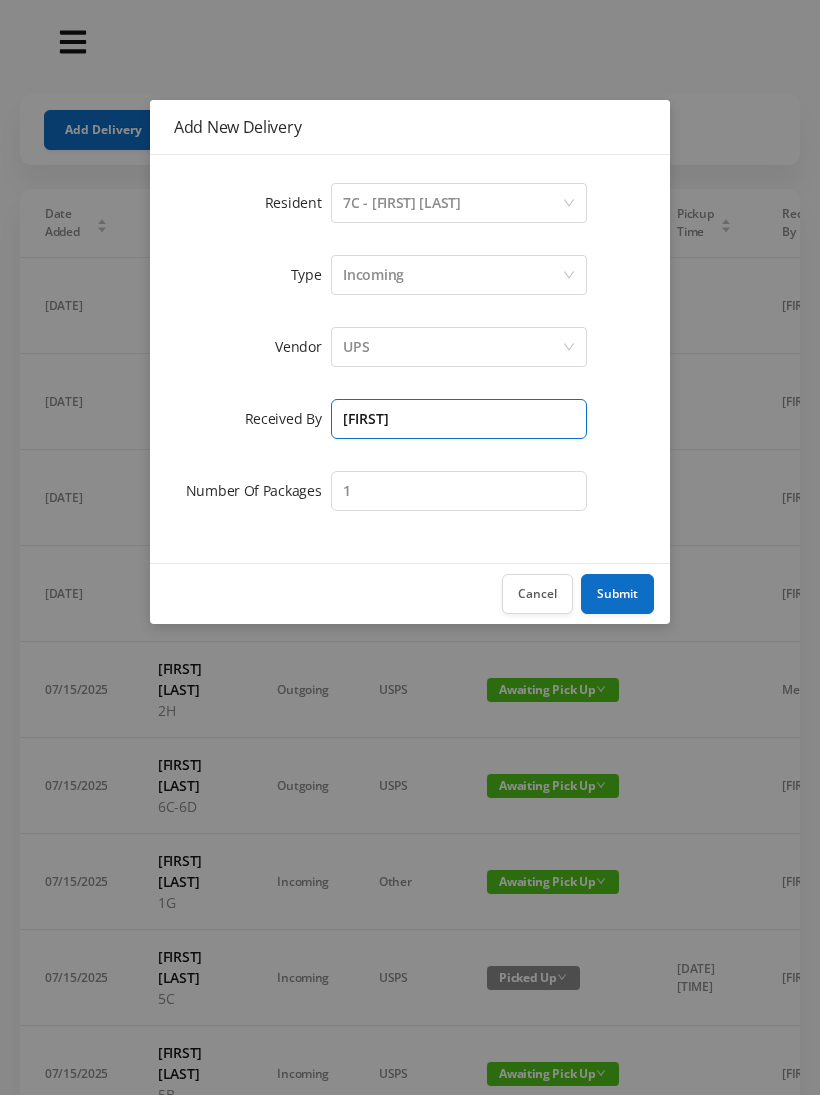 type on "[FIRST]" 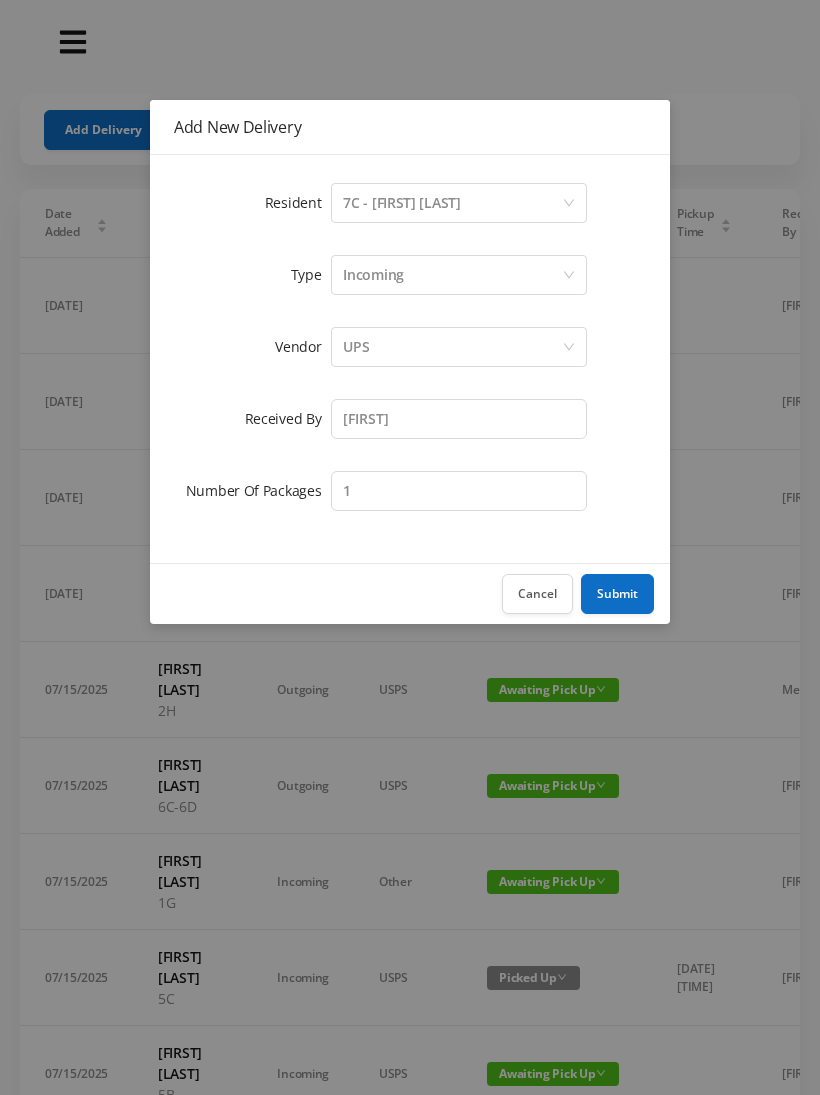 click on "Submit" at bounding box center [617, 594] 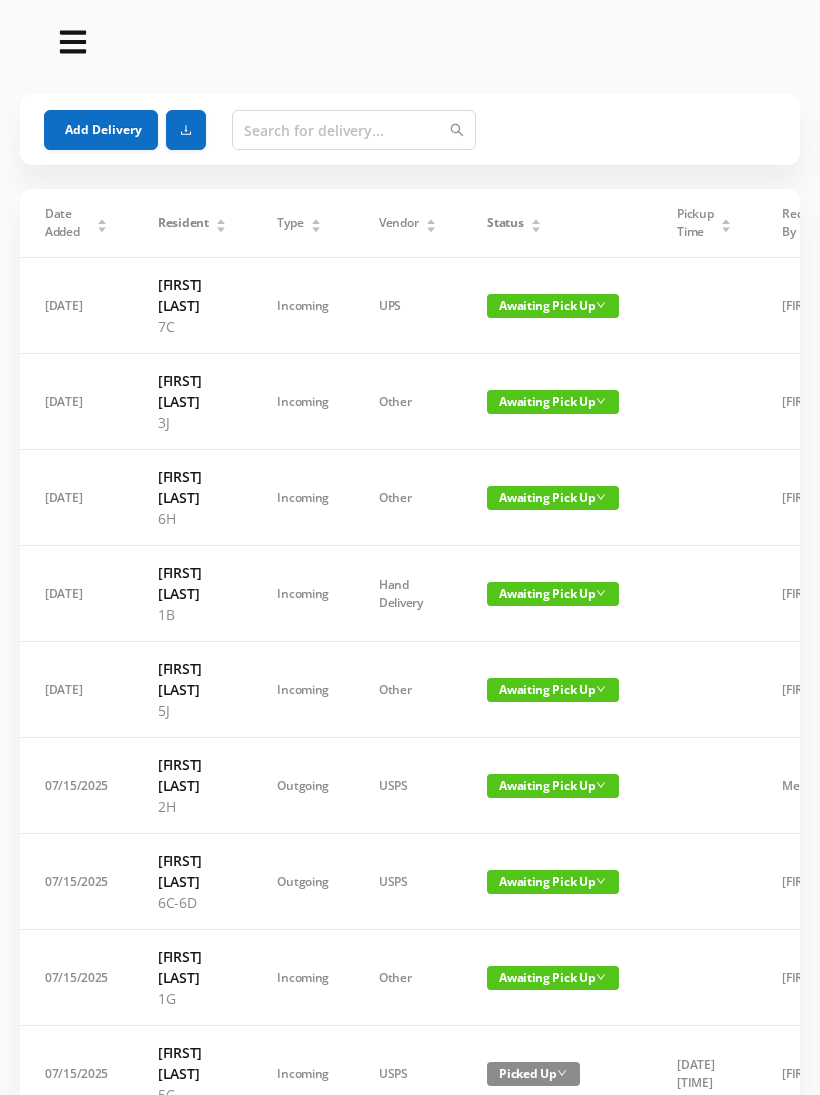 click on "Add Delivery" at bounding box center (101, 130) 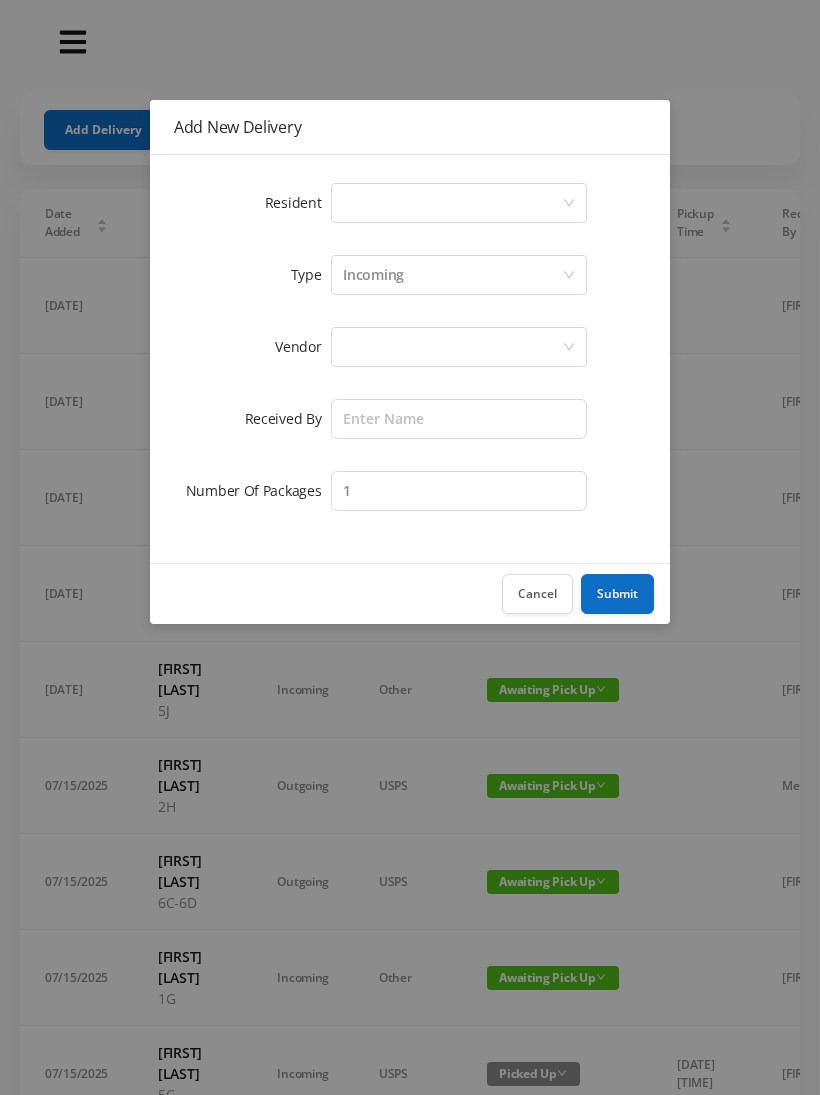 click on "Select a person" at bounding box center (452, 203) 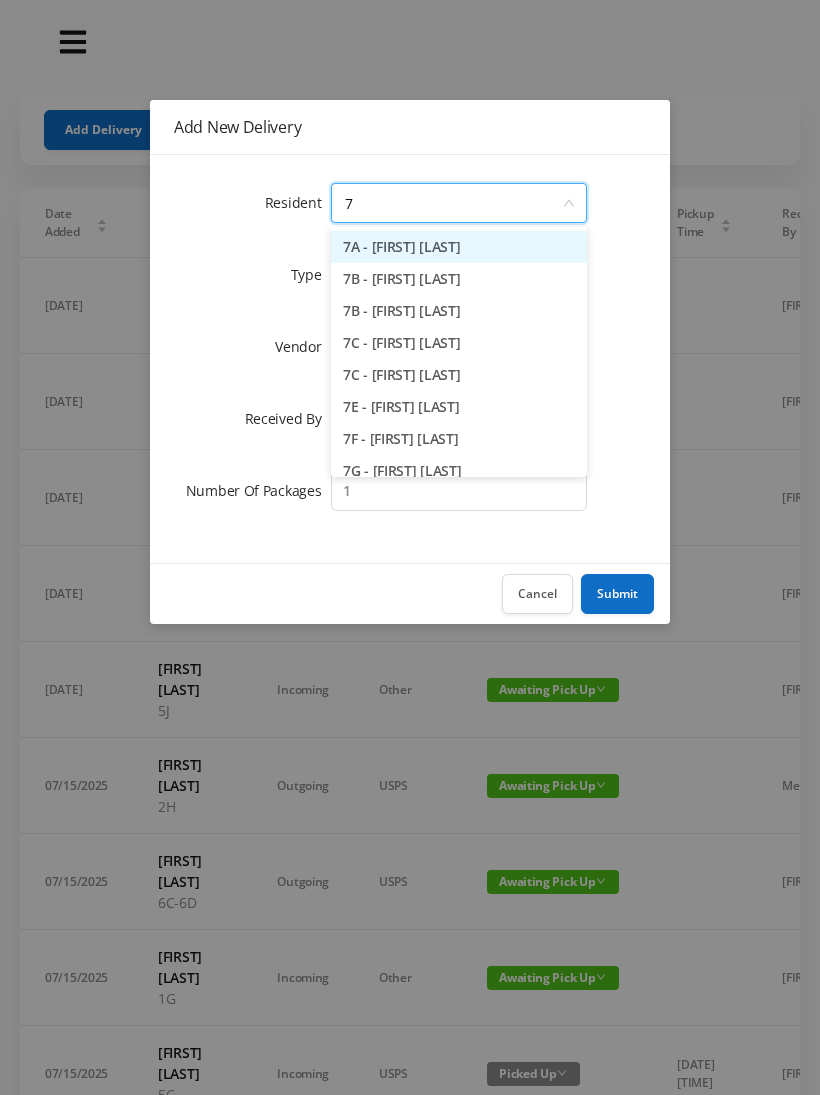 type on "7e" 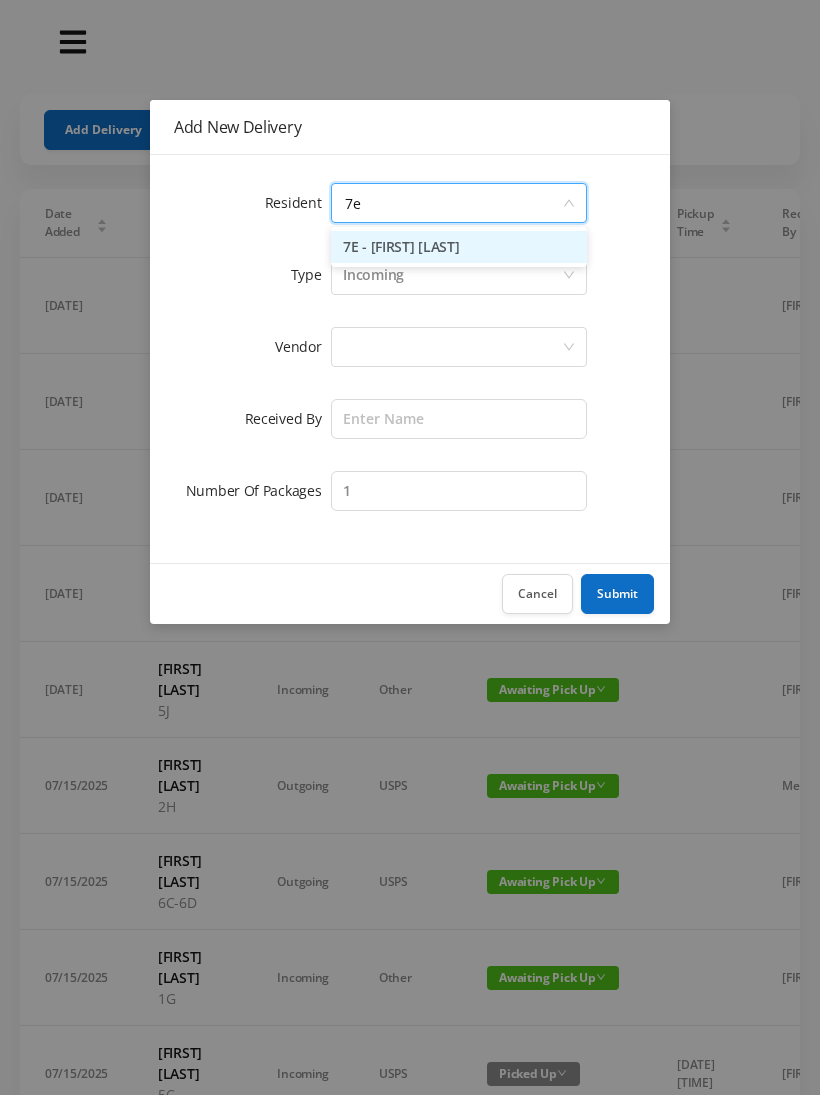 click on "7E - [FIRST] [LAST]" at bounding box center [459, 247] 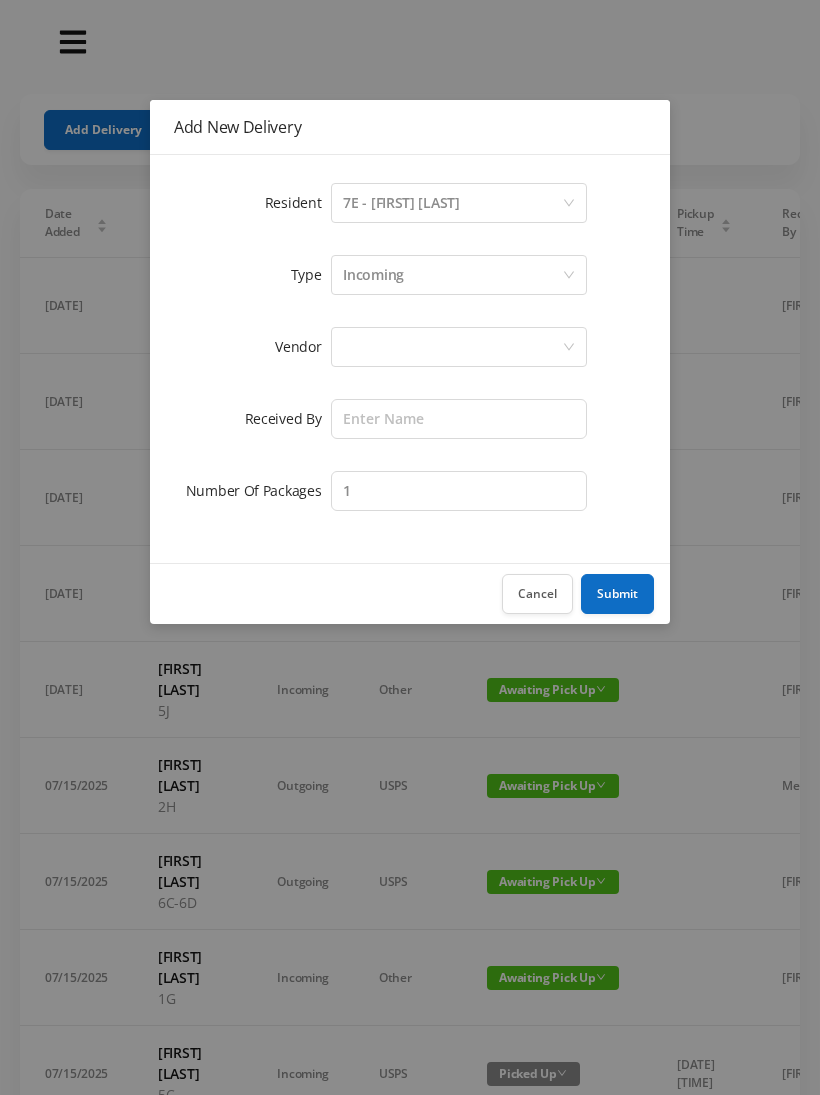 click on "Add New Delivery Resident Select a person  7E - Jonathan Fried   Type Incoming Vendor Received By Number Of Packages 1 Cancel Submit" at bounding box center [410, 547] 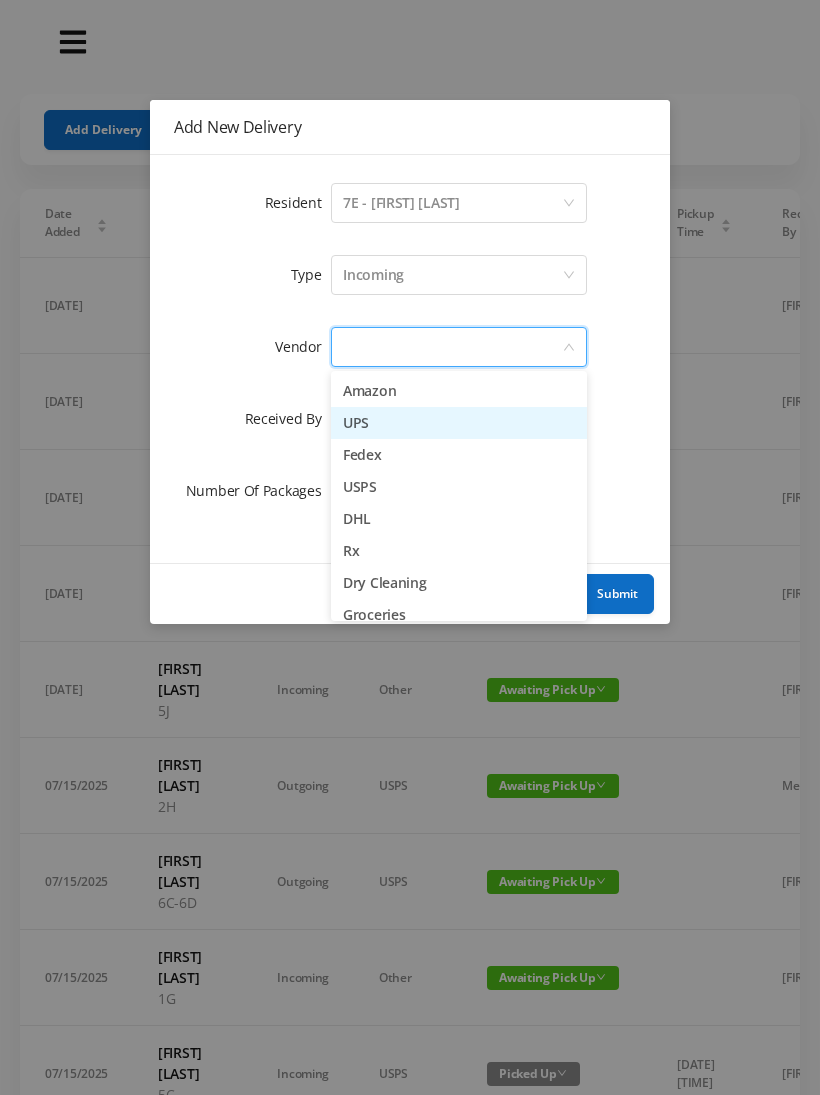 click on "UPS" at bounding box center [459, 423] 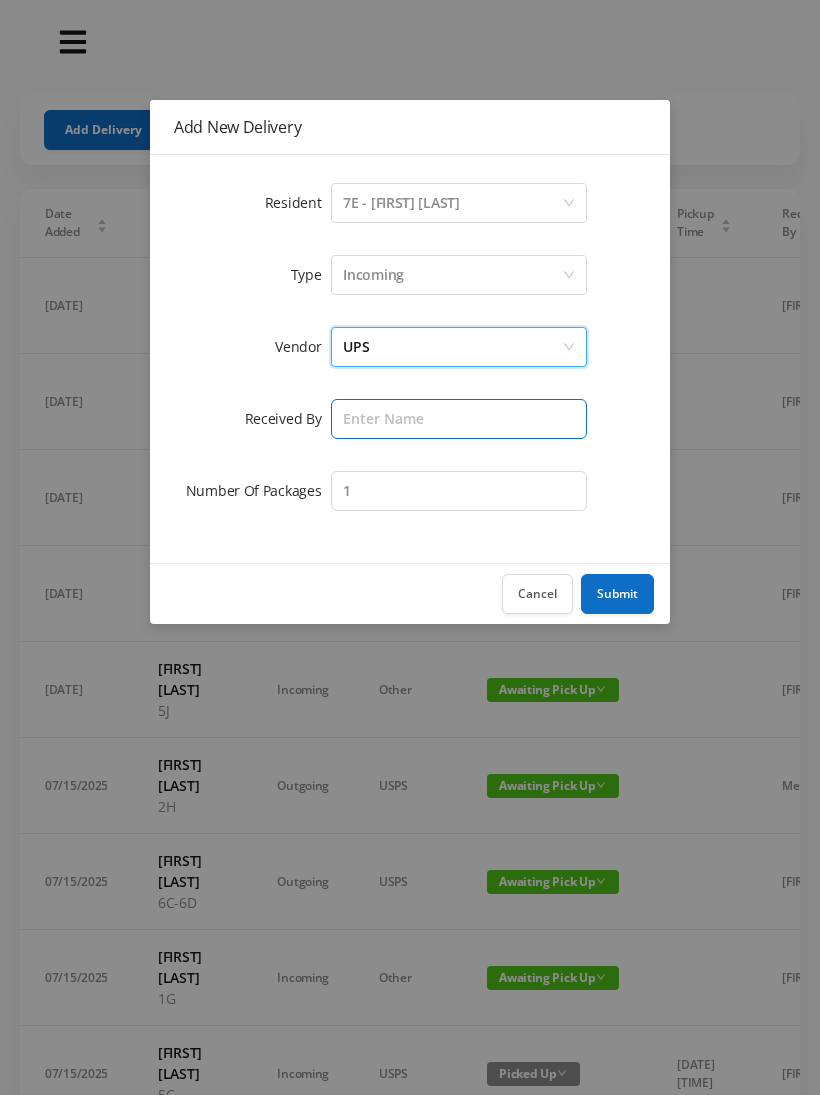 click at bounding box center (459, 419) 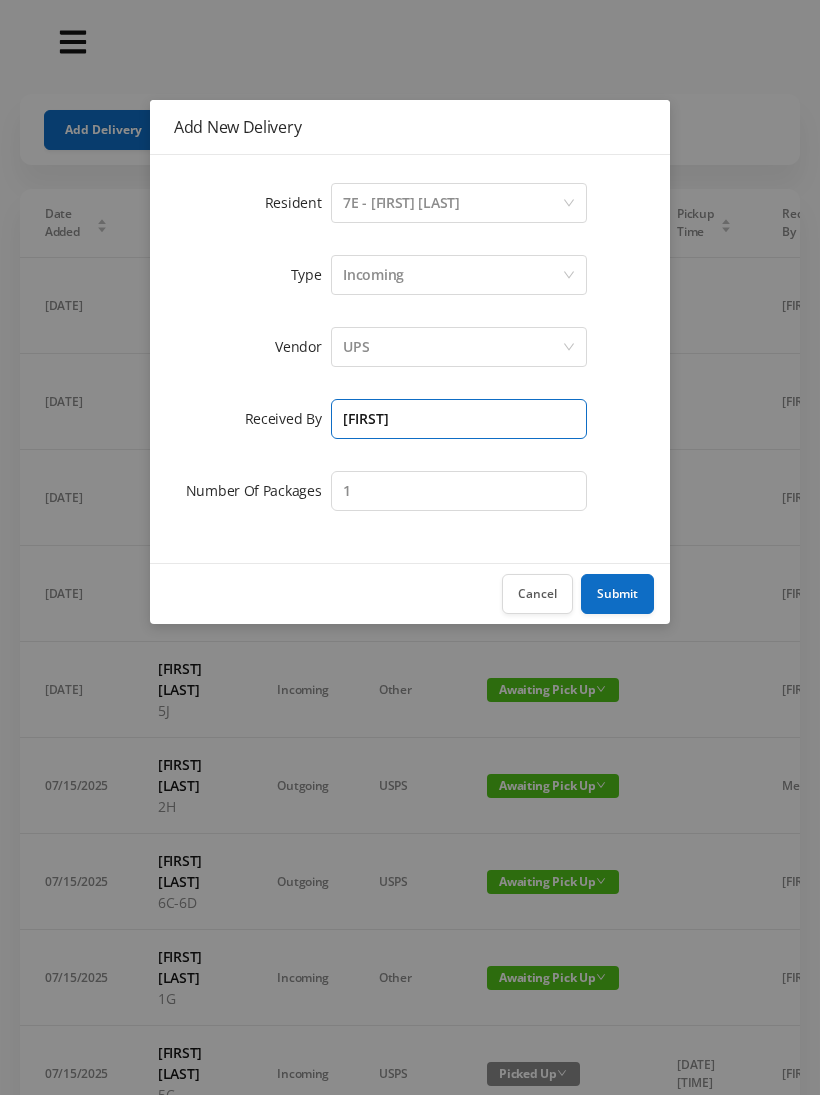 type on "[FIRST]" 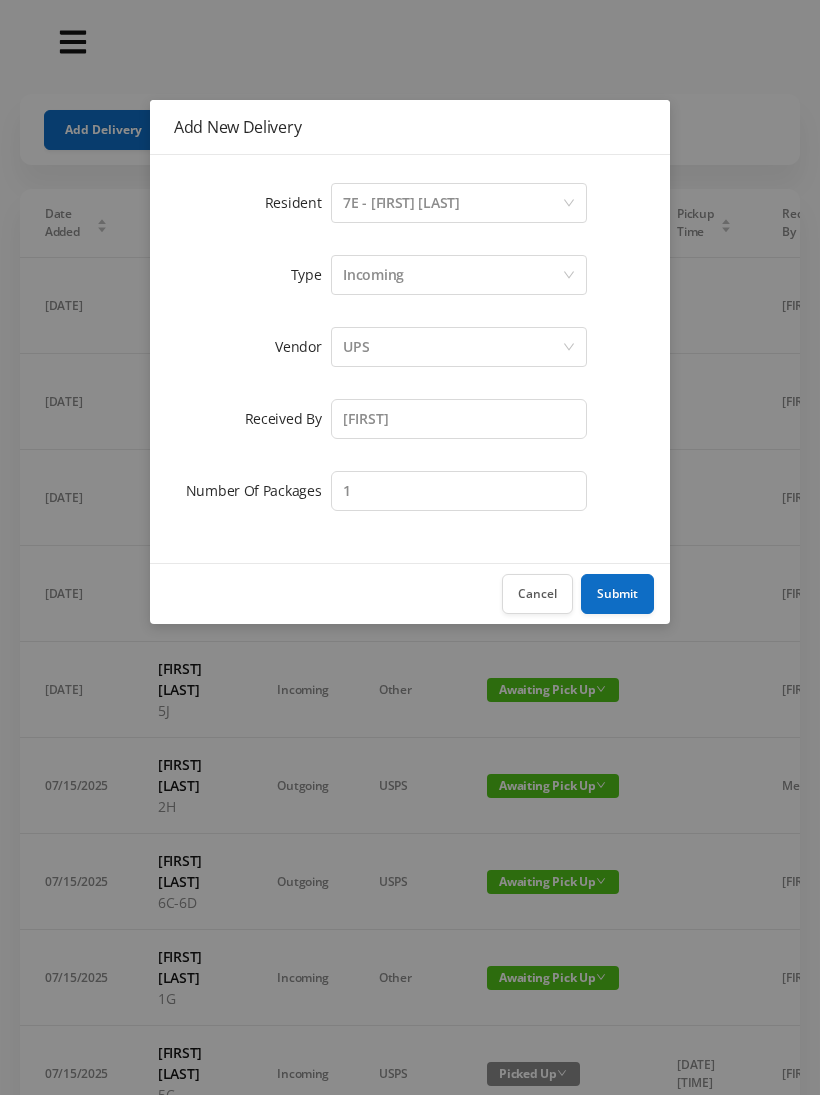 click on "Submit" at bounding box center [617, 594] 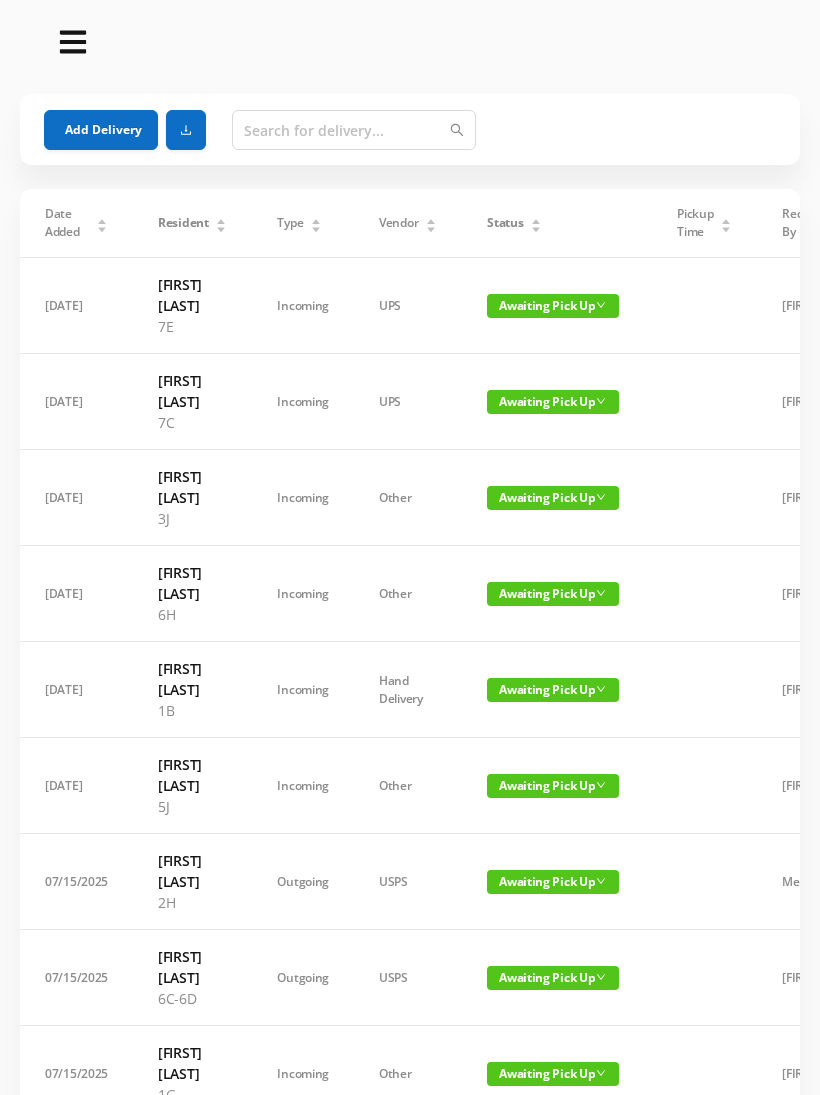 click on "Add Delivery" at bounding box center (101, 130) 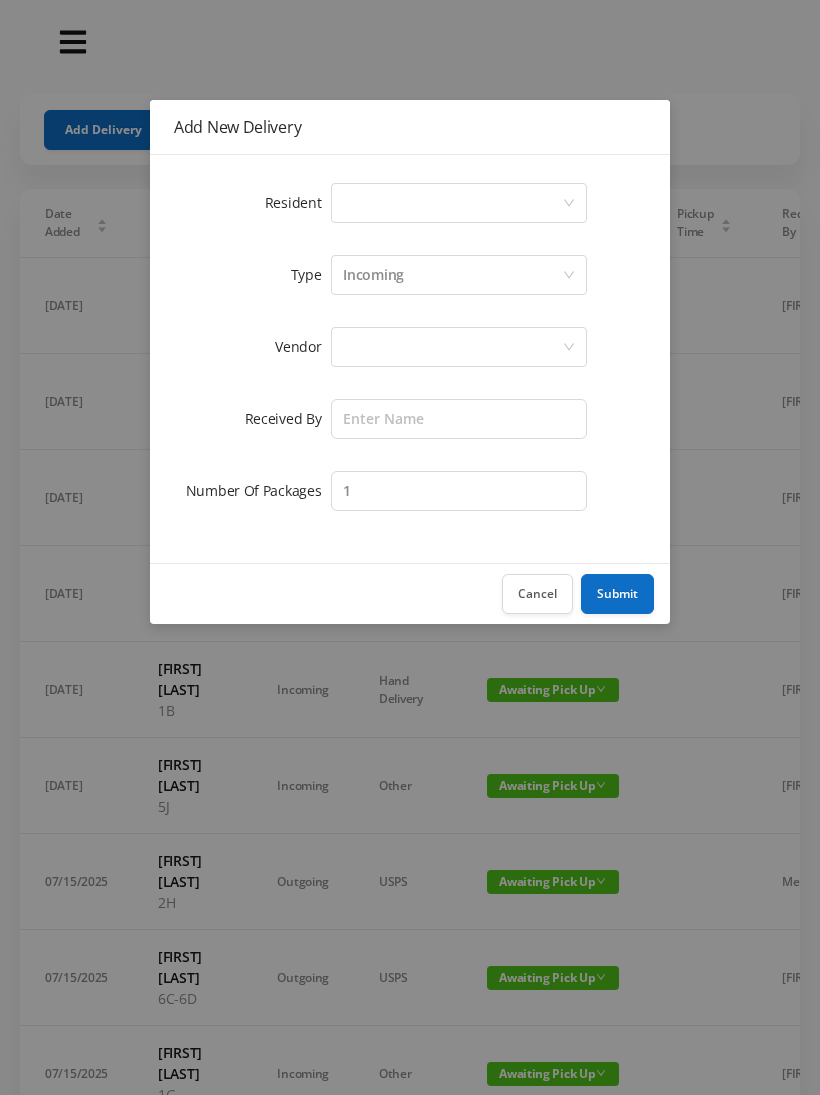 click on "Select a person" at bounding box center [452, 203] 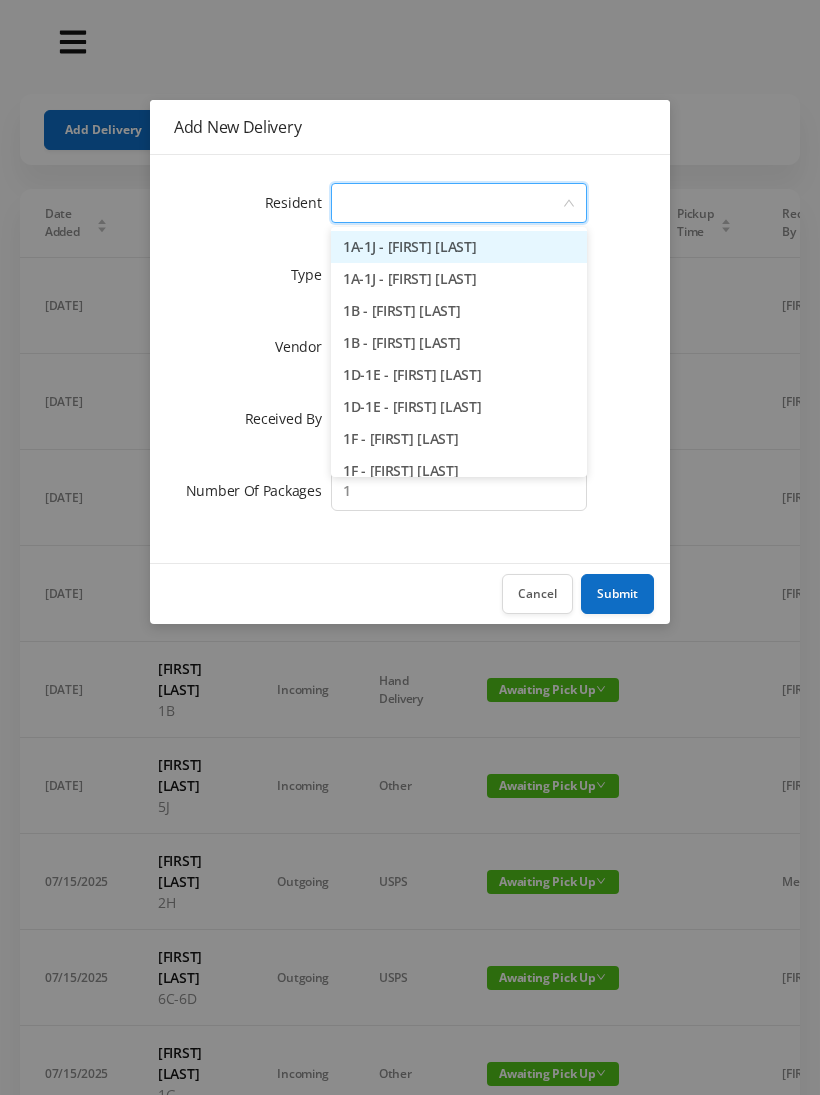 type on "2" 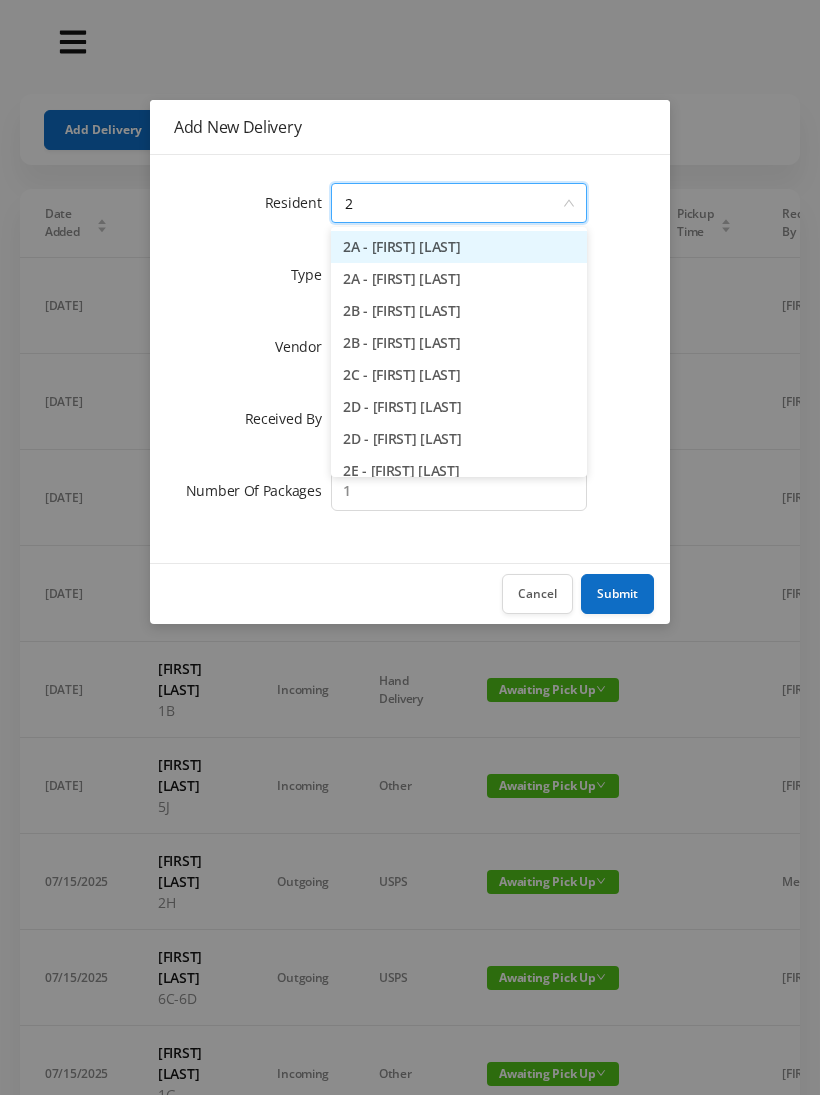 click on "2D - [FIRST] [LAST]" at bounding box center [459, 407] 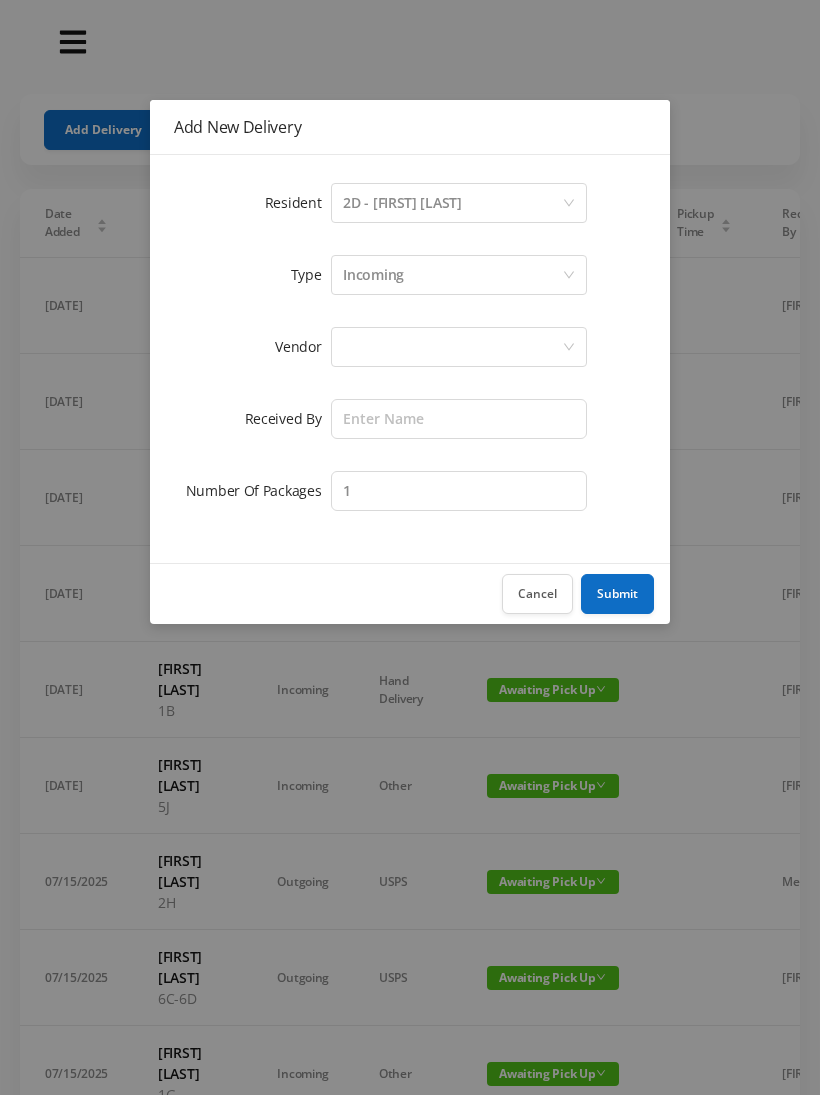 click at bounding box center (452, 347) 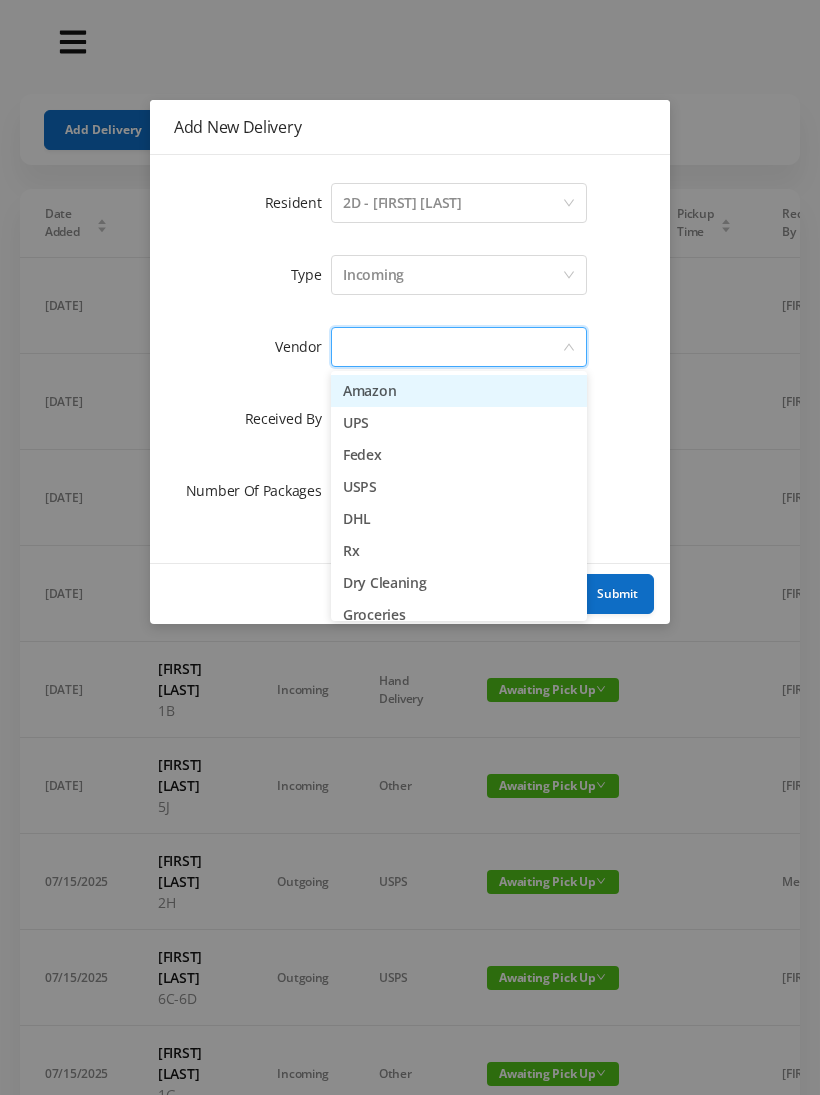 click on "UPS" at bounding box center [459, 423] 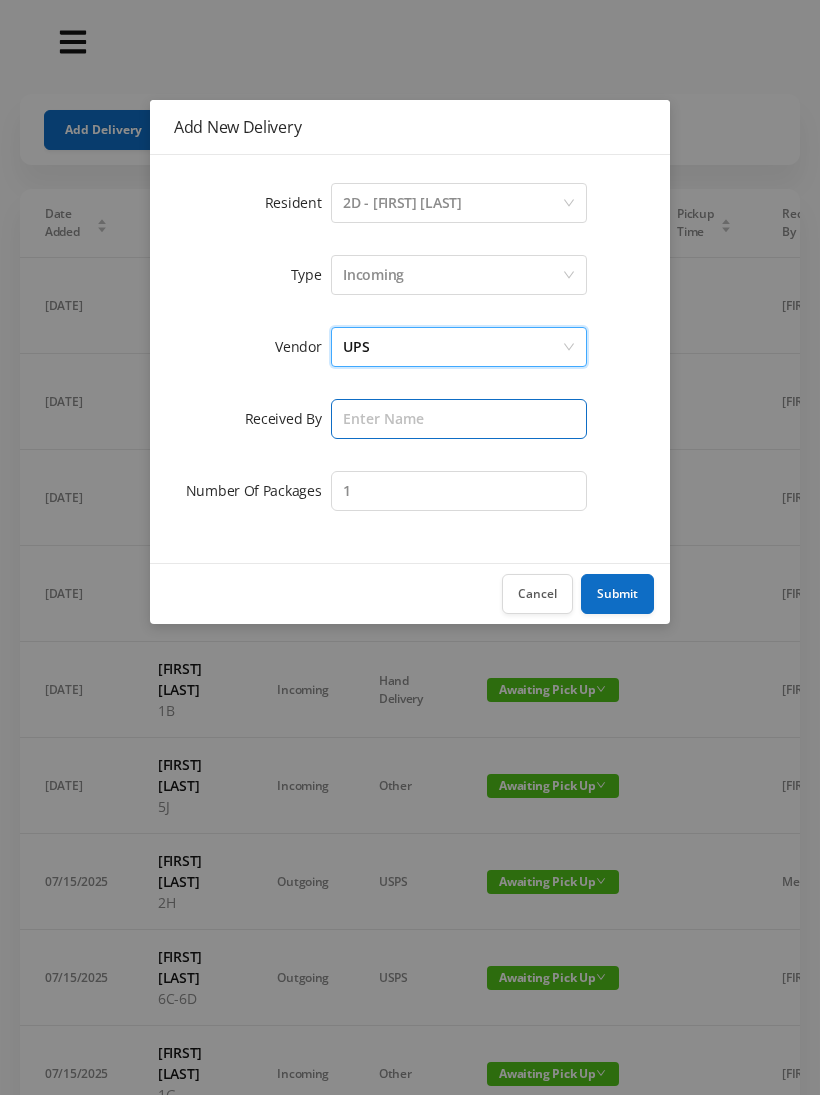 click at bounding box center [459, 419] 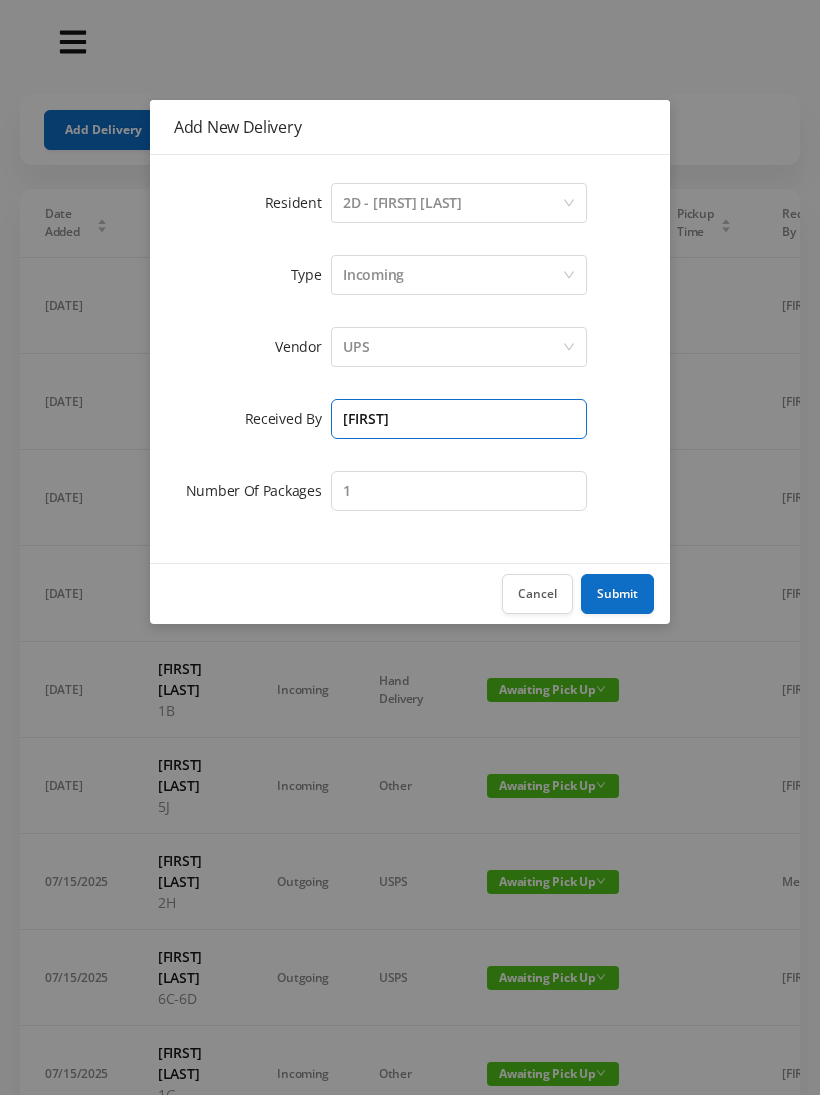 type on "[FIRST]" 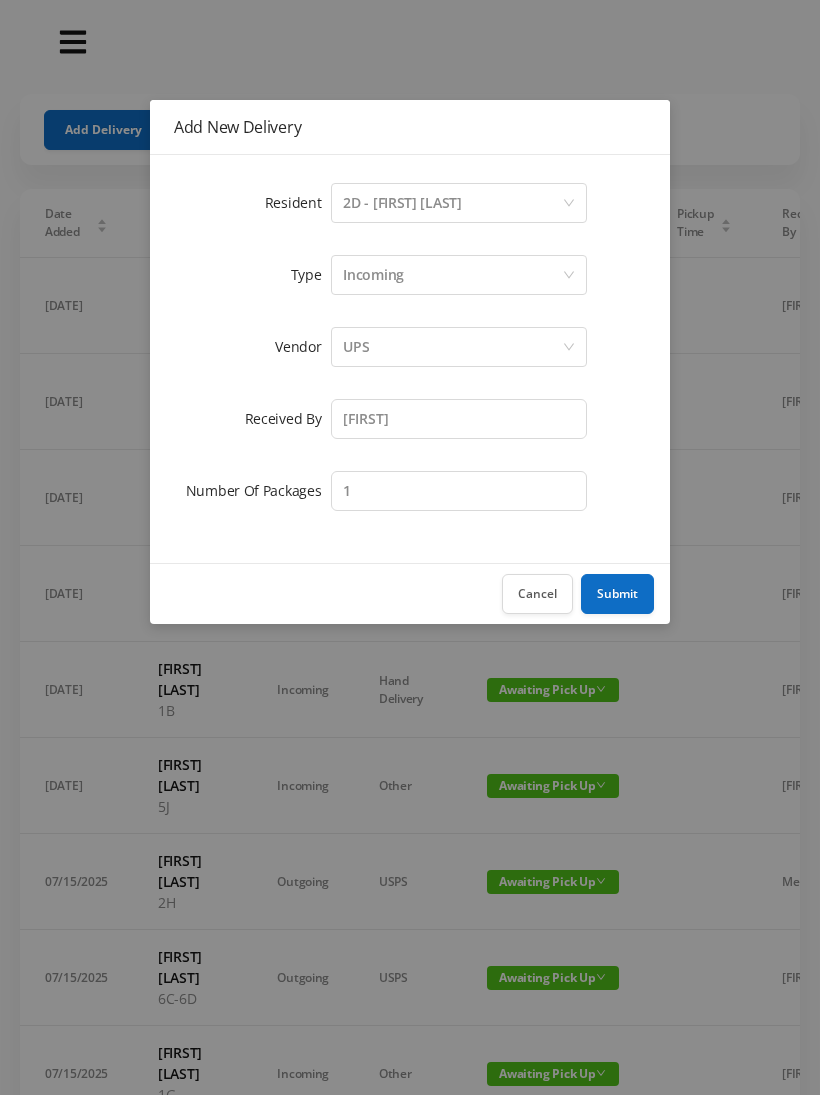 click on "Submit" at bounding box center (617, 594) 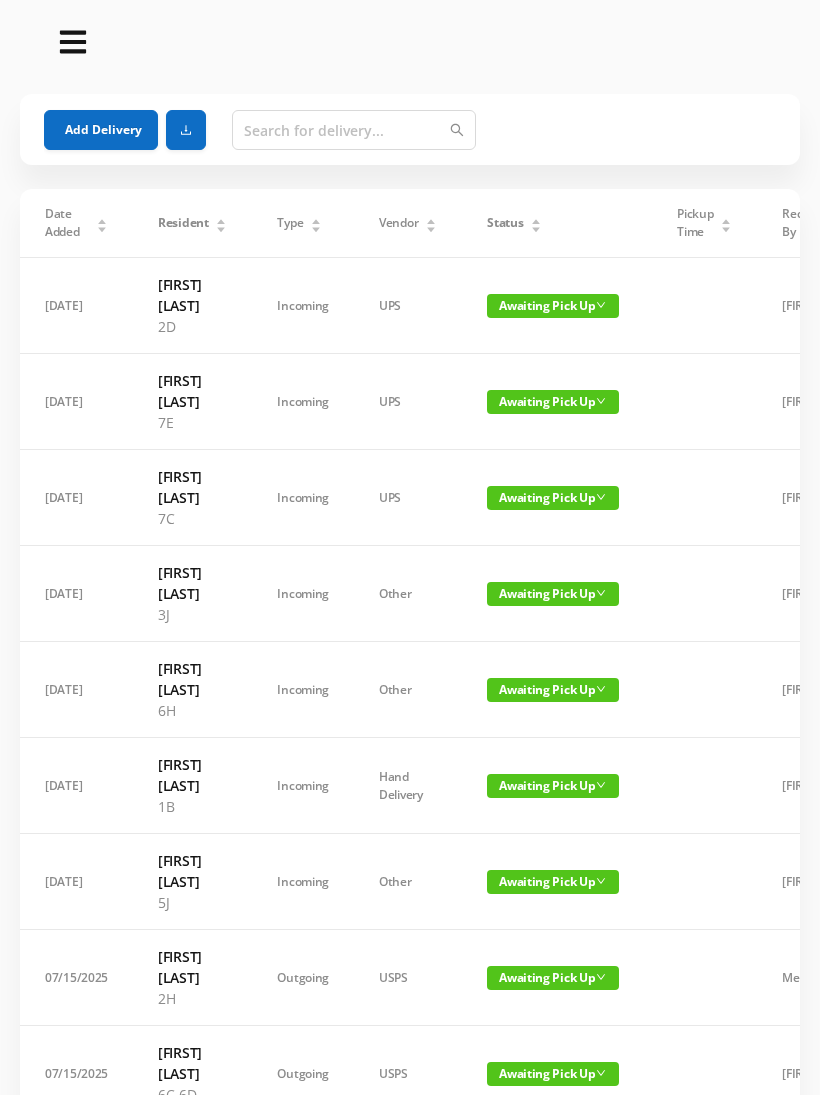 scroll, scrollTop: 0, scrollLeft: 0, axis: both 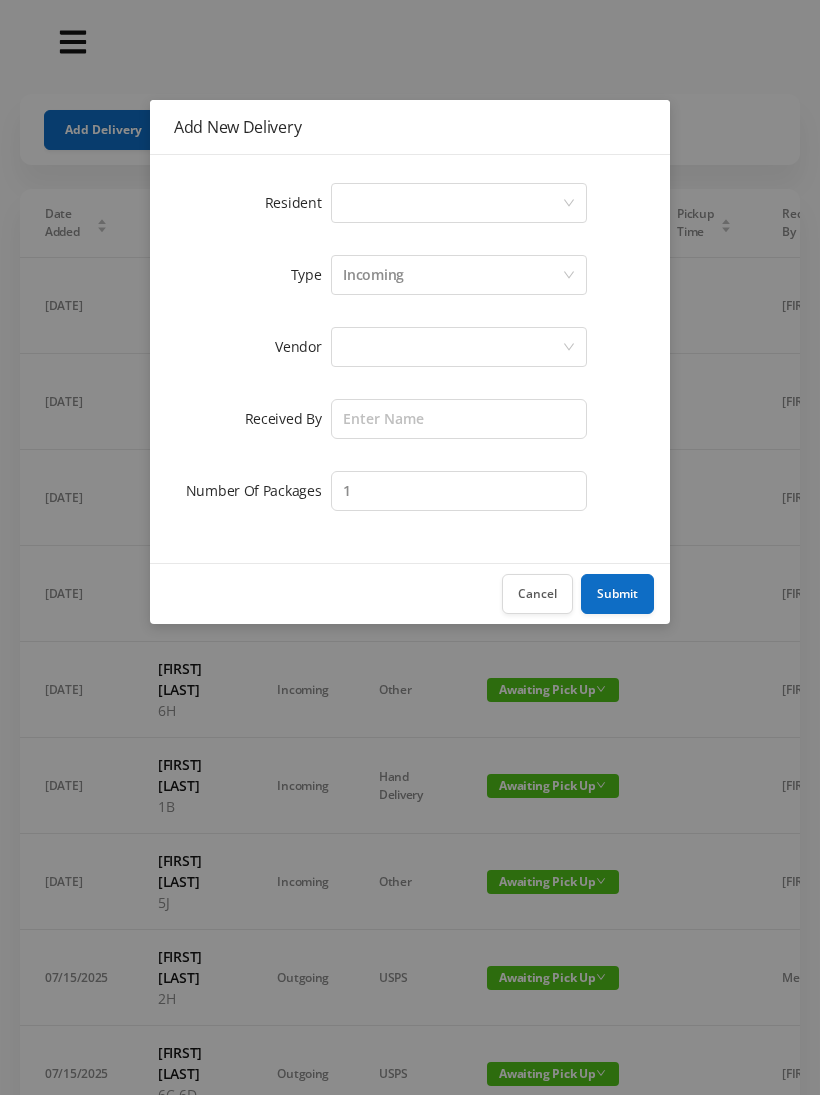 click on "Select a person" at bounding box center (452, 203) 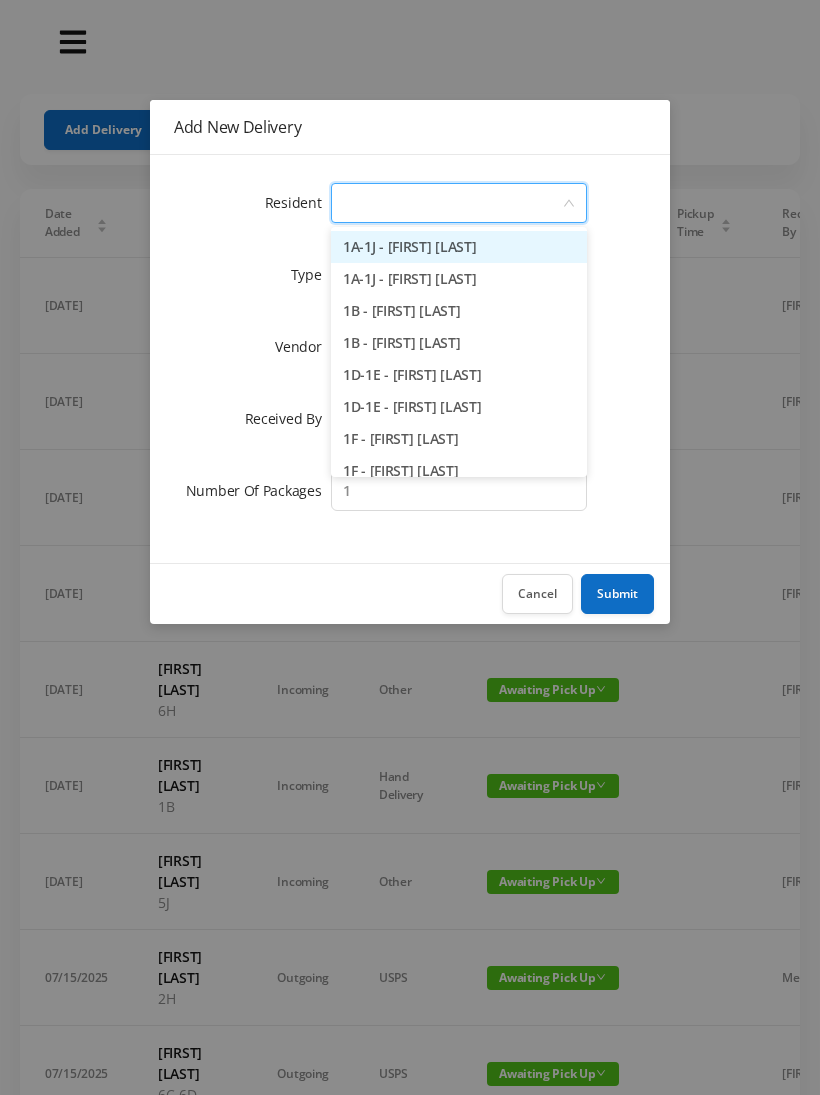 type on "2" 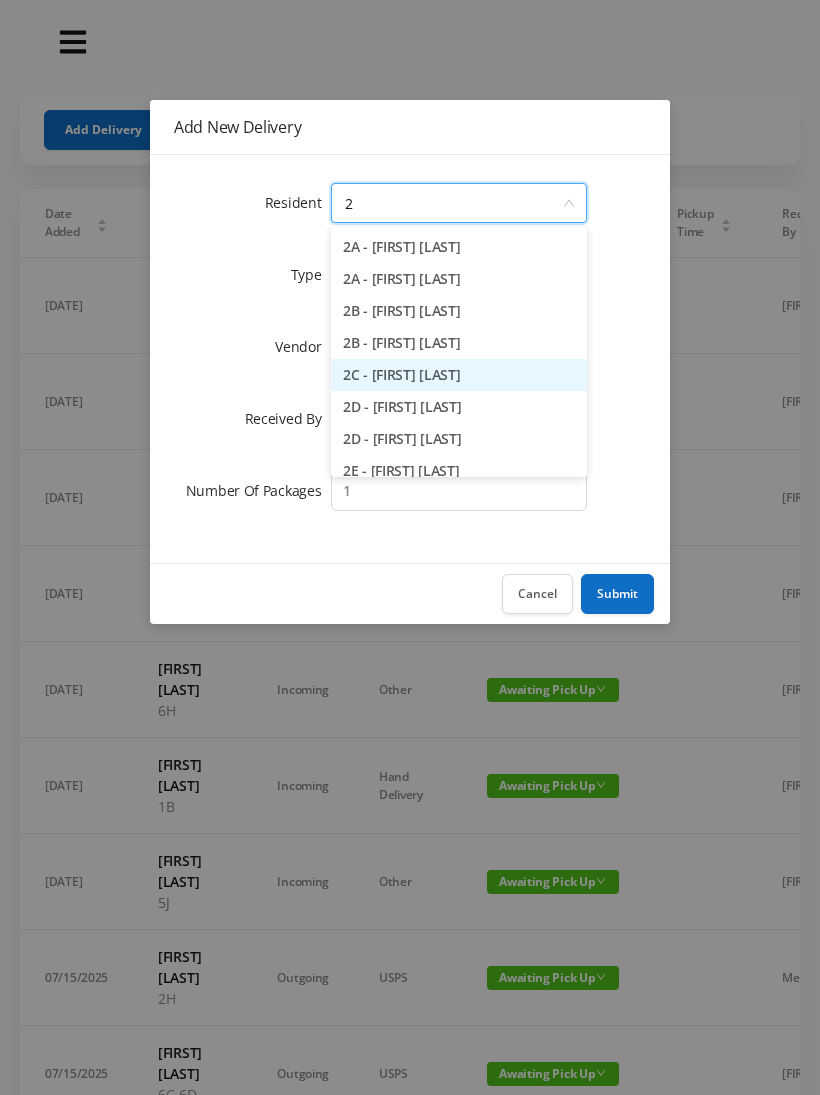 click on "2C - [FIRST] [LAST]" at bounding box center [459, 375] 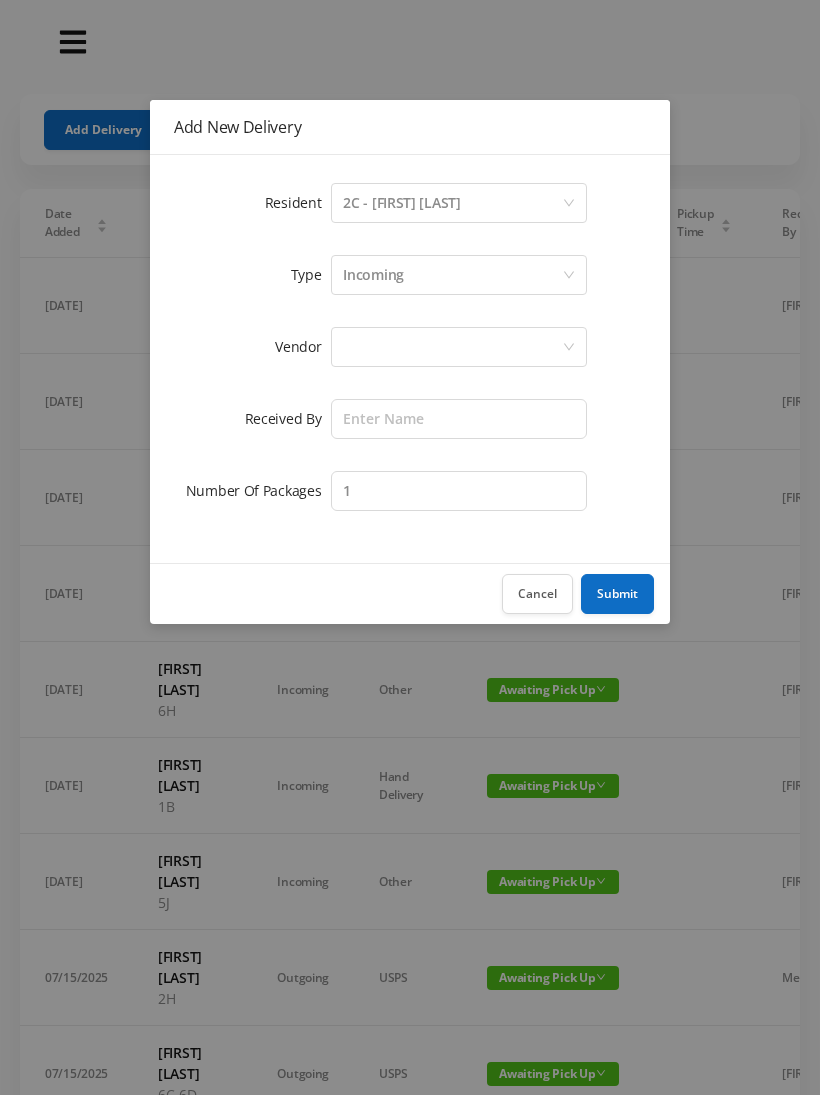 click at bounding box center [452, 347] 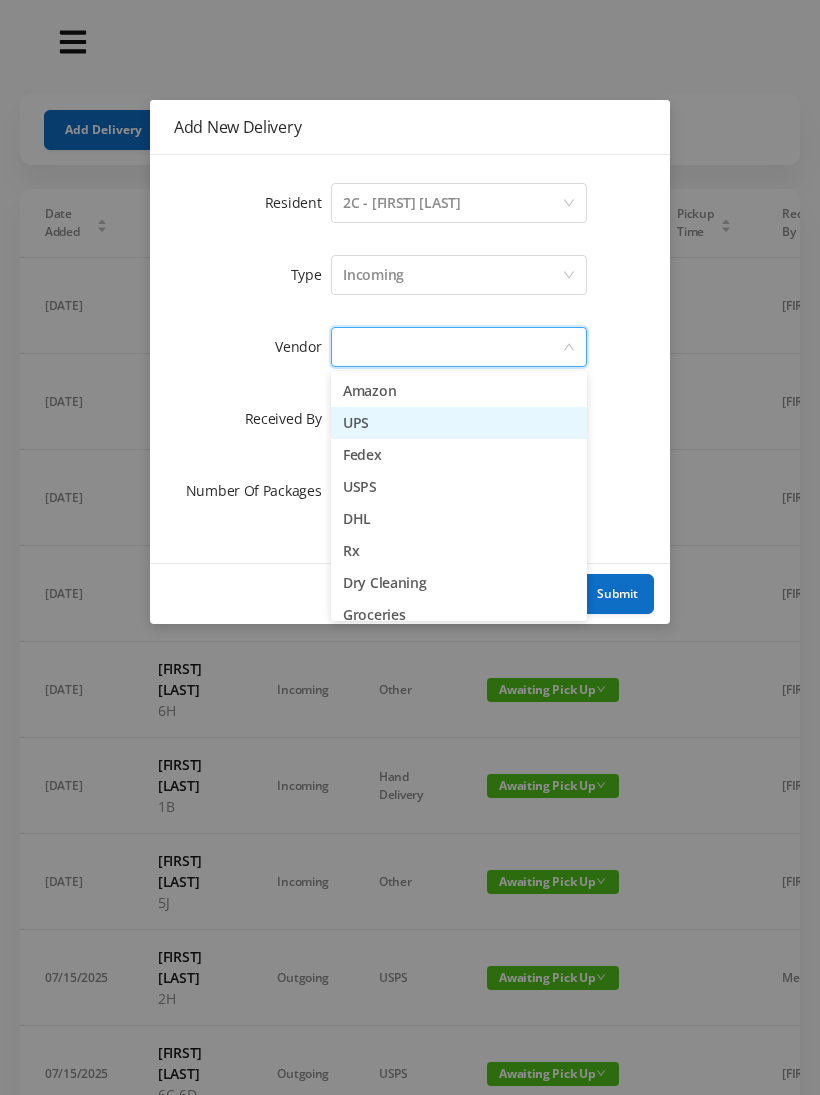 click on "UPS" at bounding box center [459, 423] 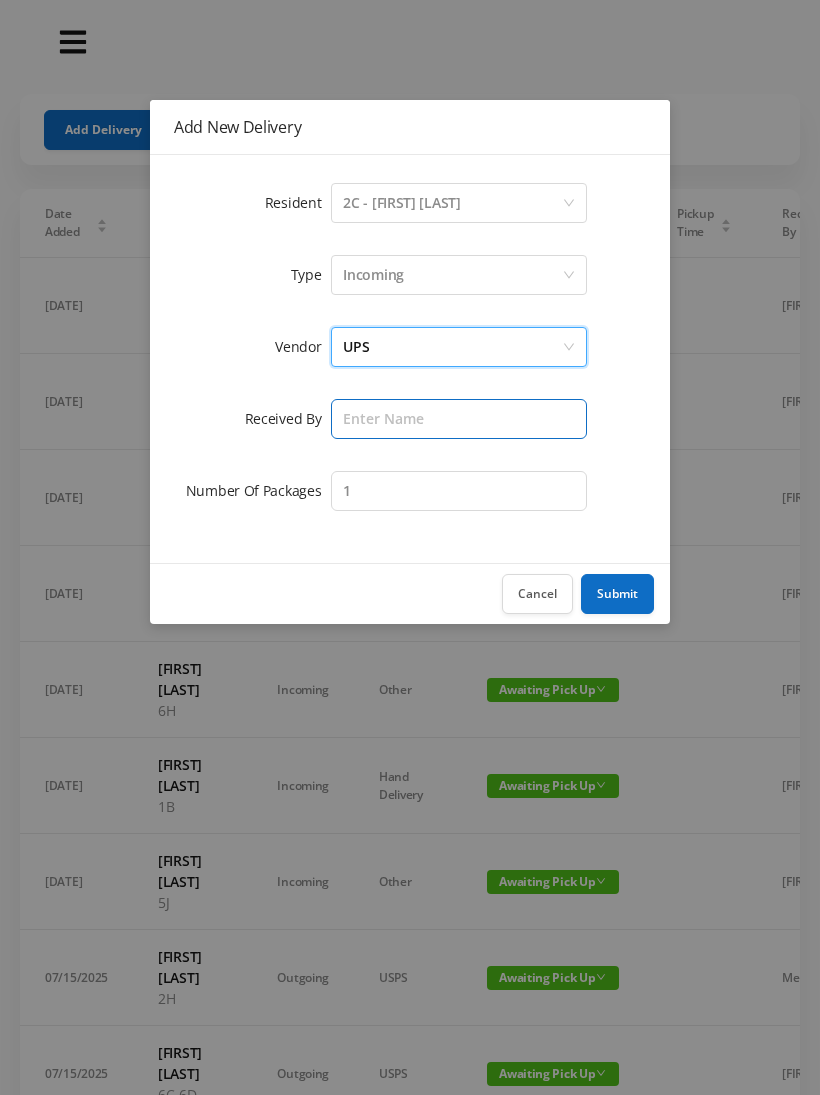 click at bounding box center [459, 419] 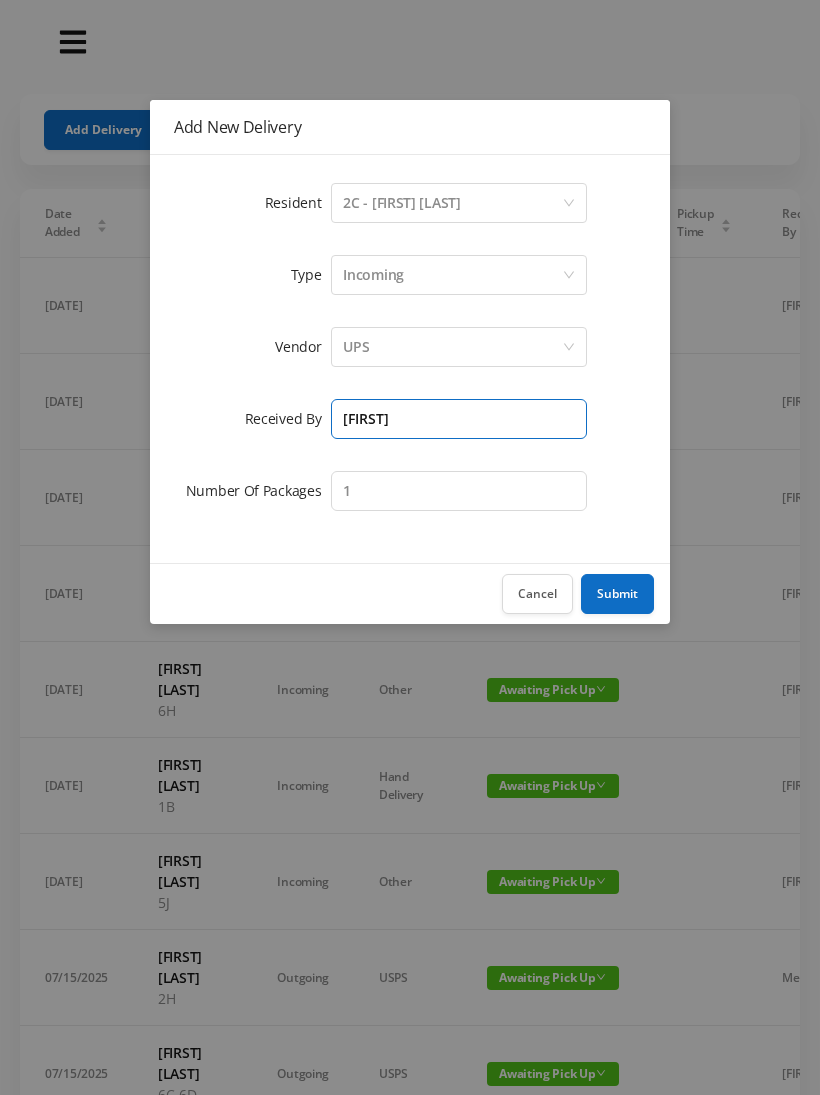 type on "[FIRST]" 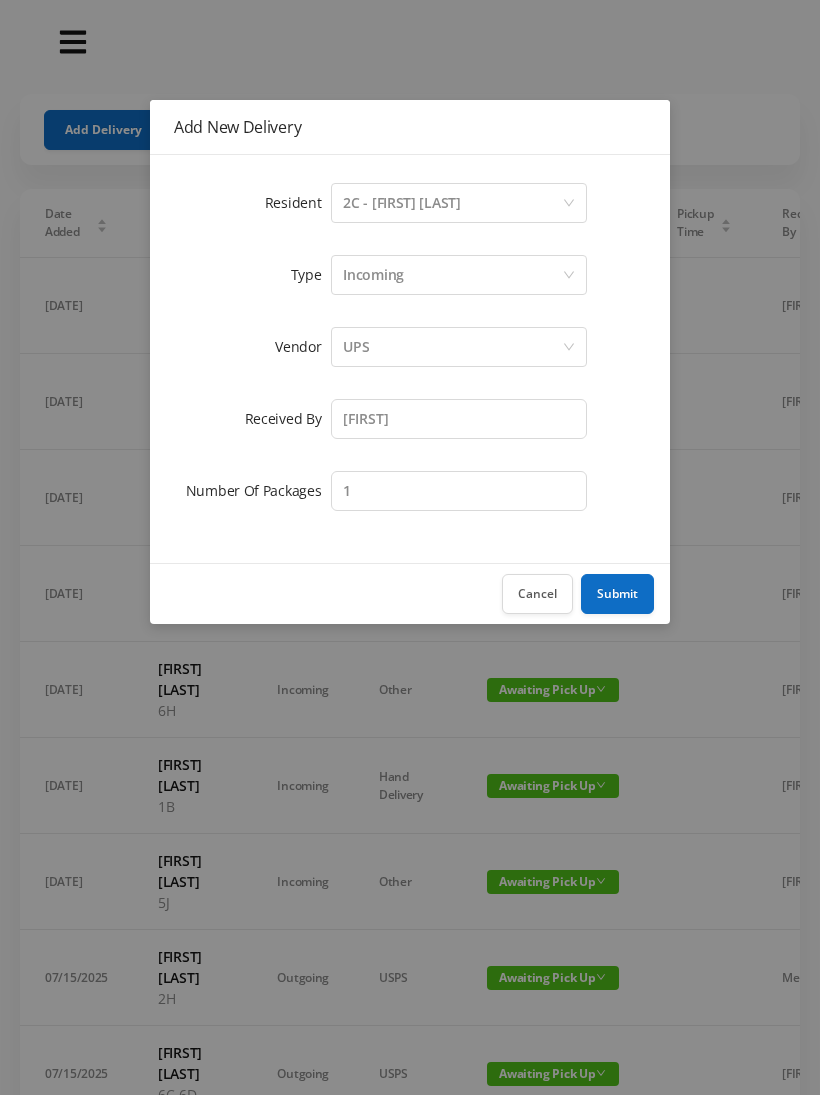 click on "Submit" at bounding box center (617, 594) 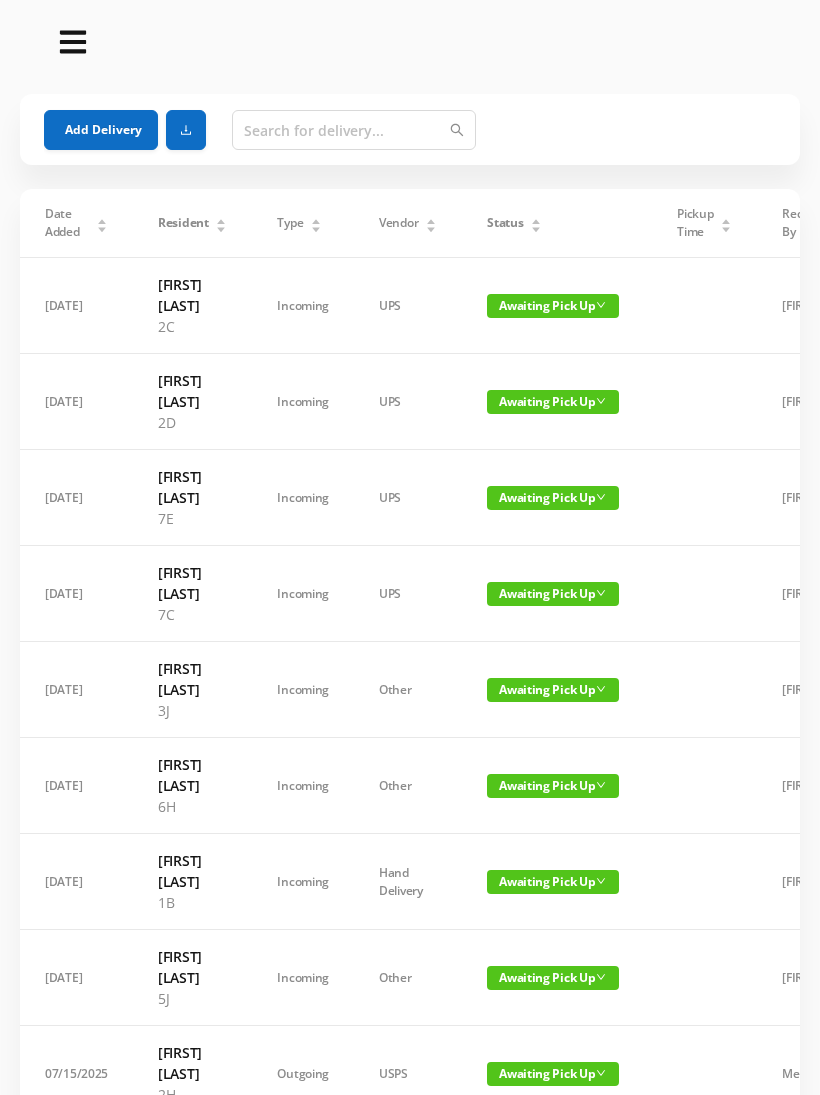 click on "Add Delivery" at bounding box center [101, 130] 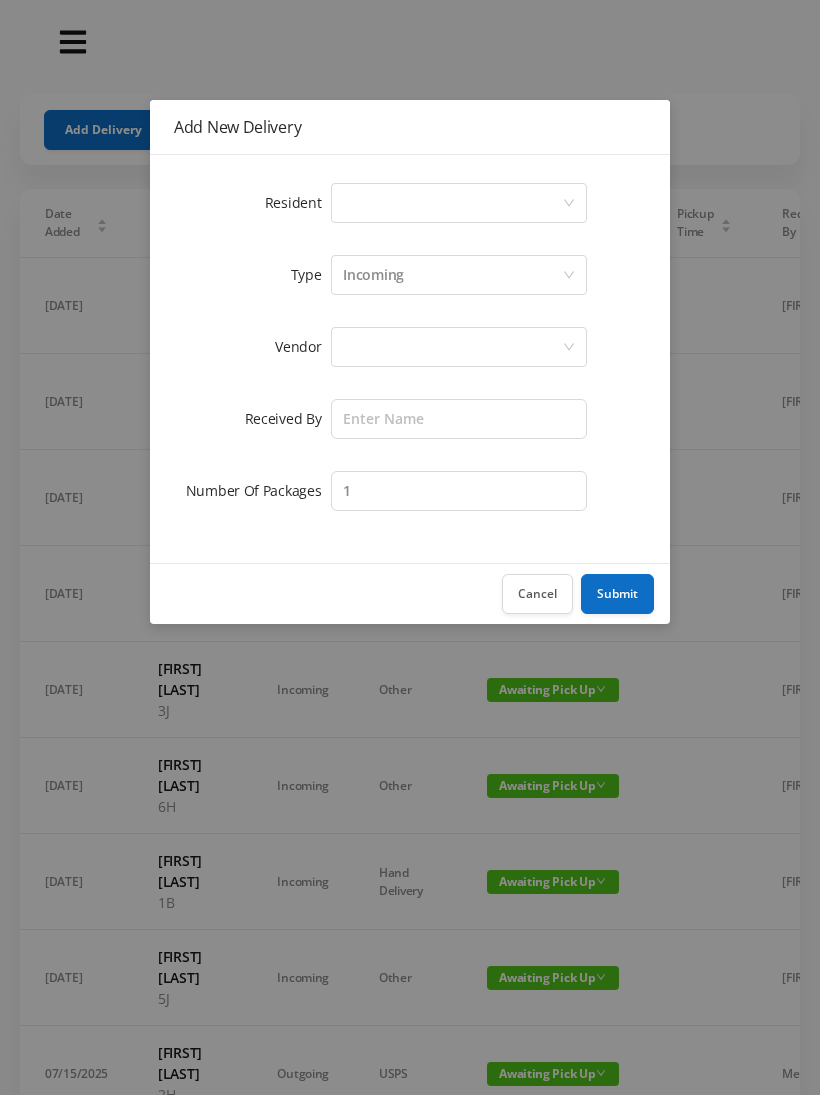 click on "Select a person" at bounding box center (452, 203) 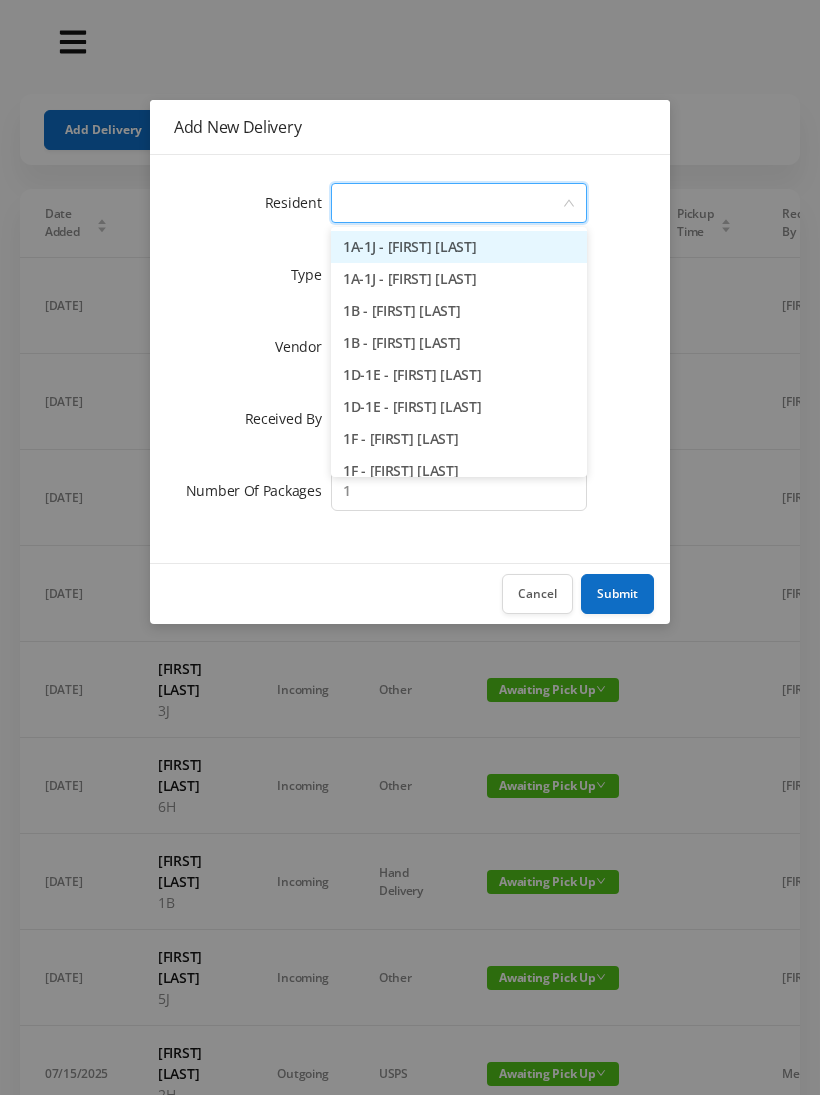 type on "8" 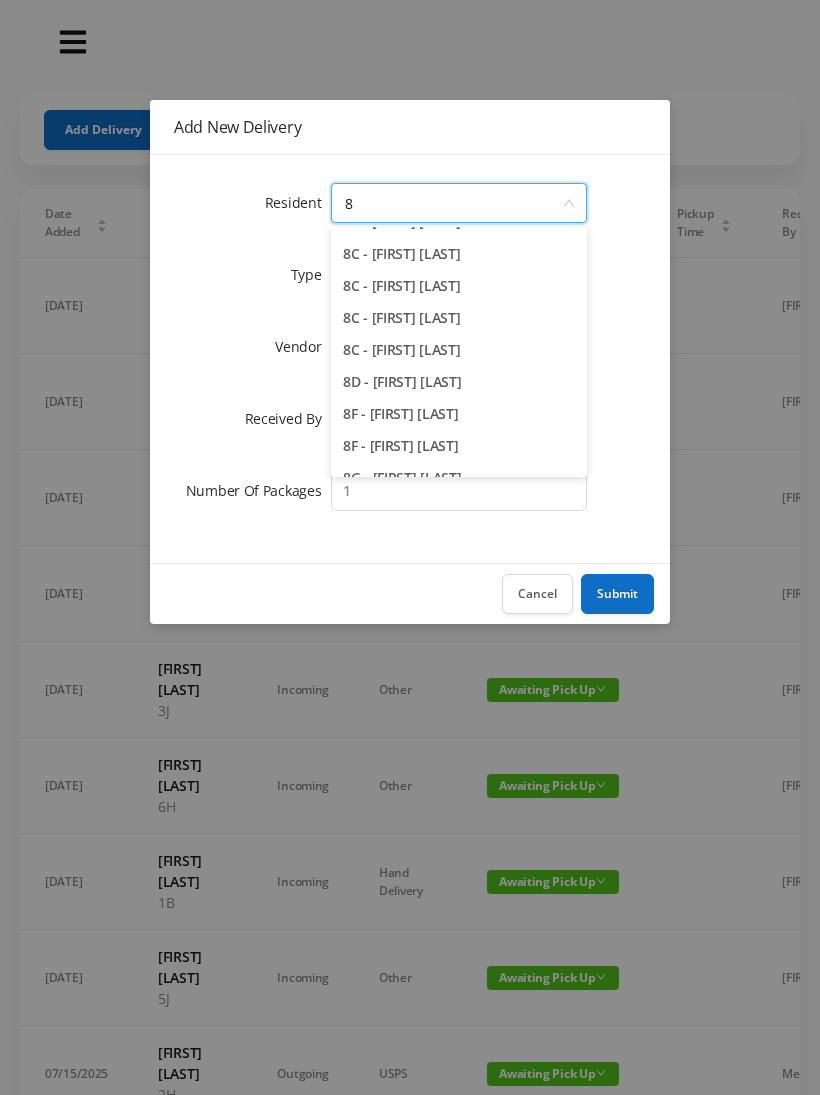 scroll, scrollTop: 58, scrollLeft: 0, axis: vertical 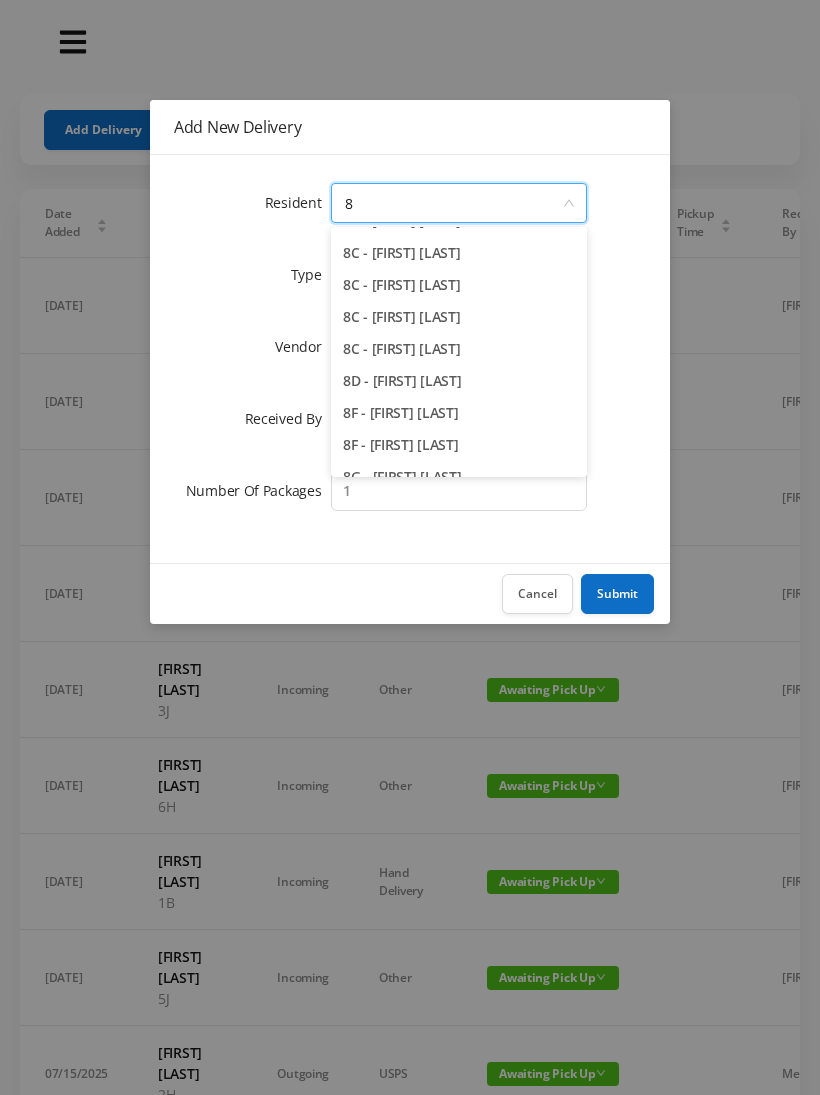 click on "8F - [FIRST] [LAST]" at bounding box center [459, 413] 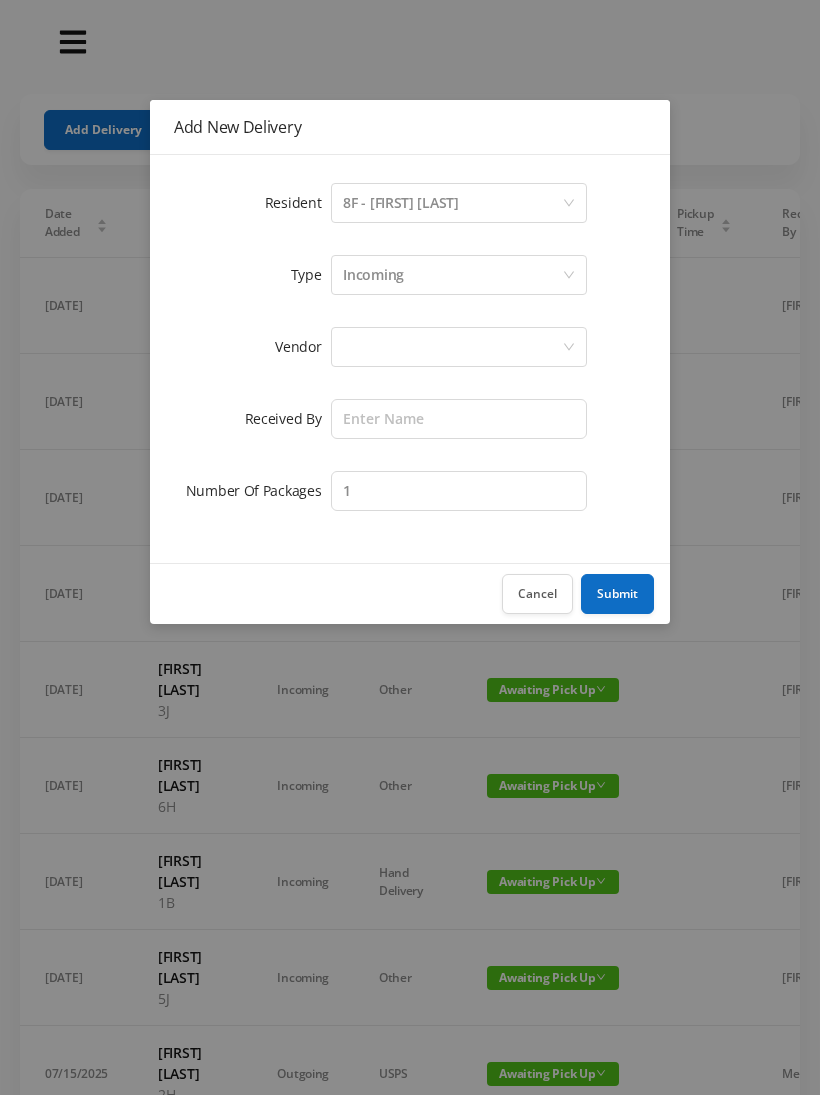 click at bounding box center (452, 347) 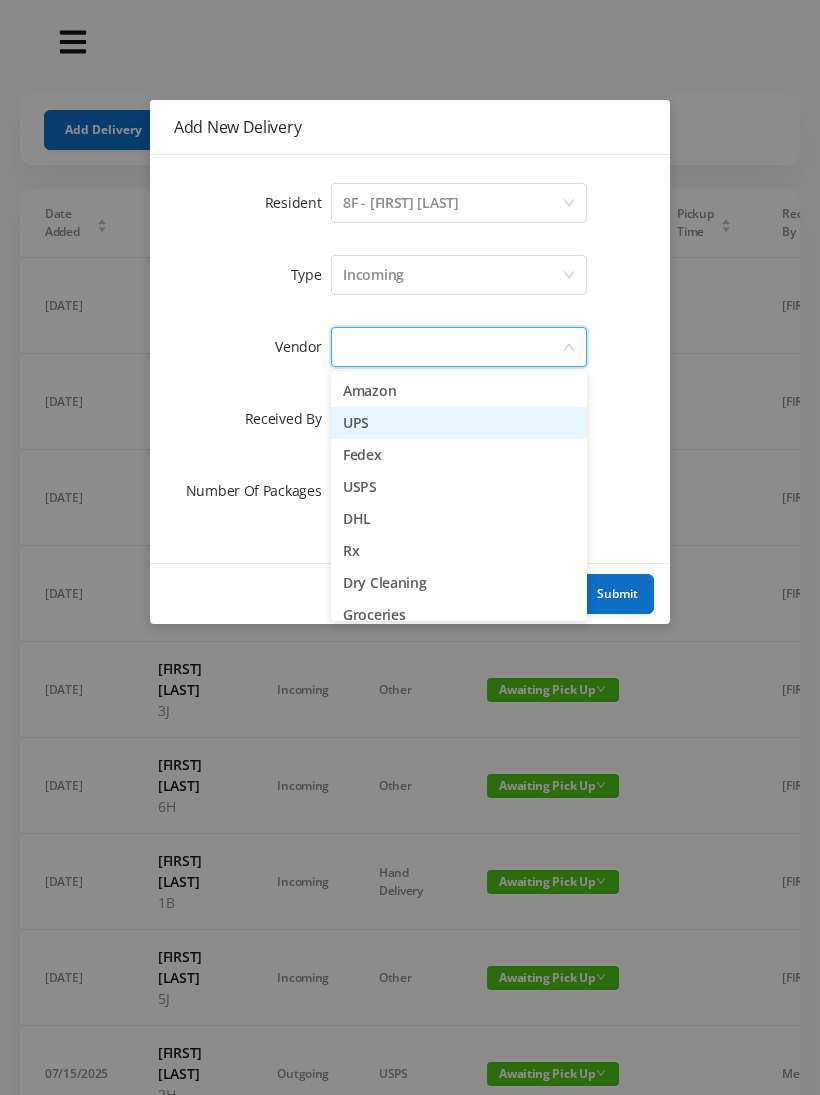 click on "UPS" at bounding box center (459, 423) 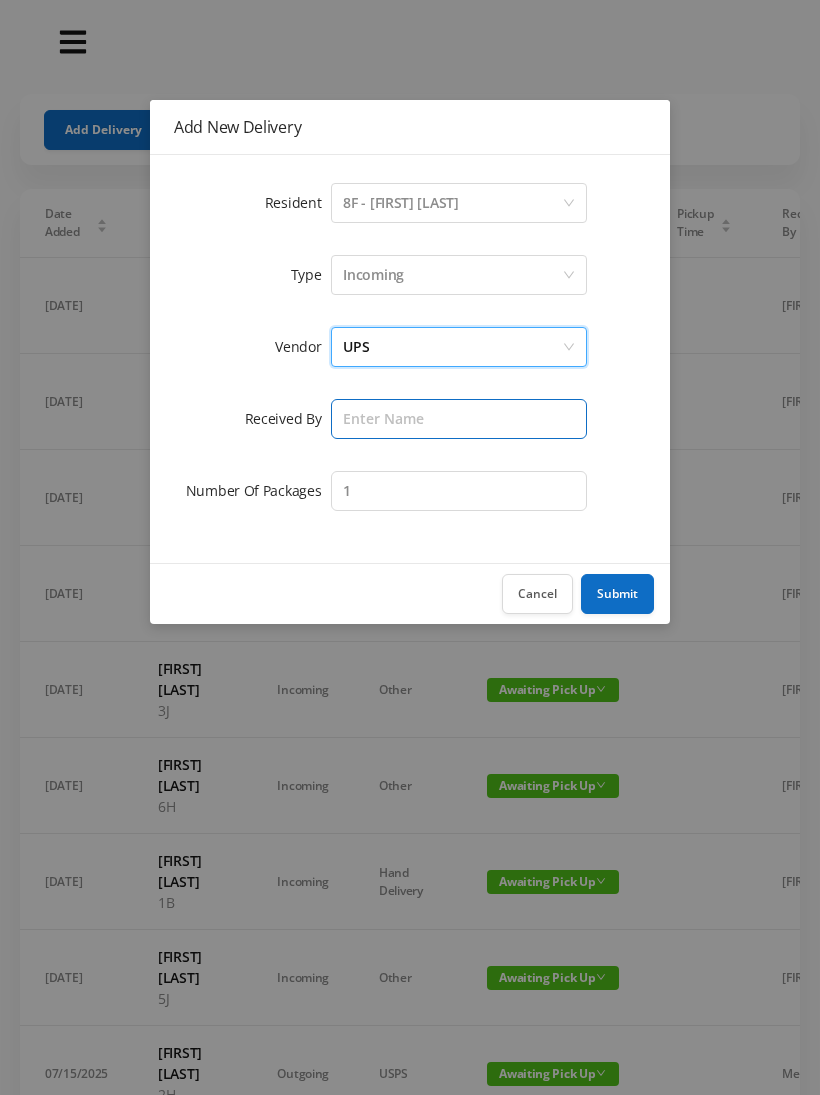 click at bounding box center (459, 419) 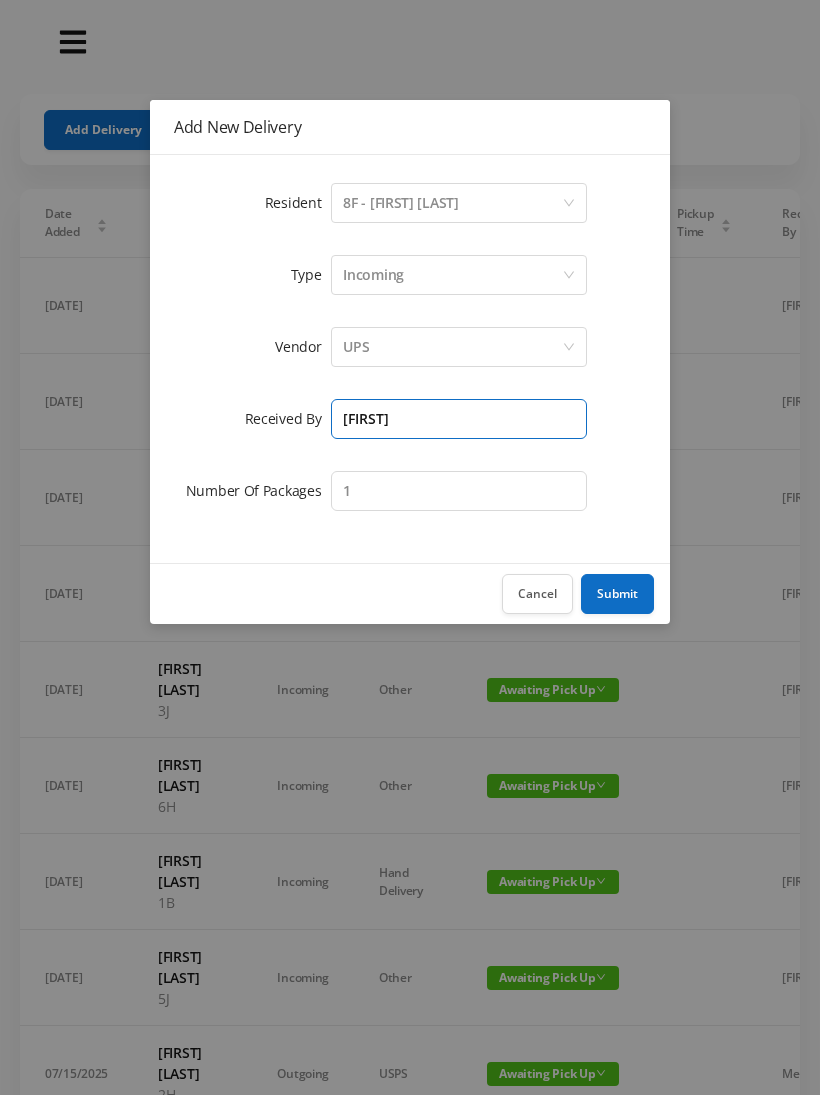 type on "[FIRST]" 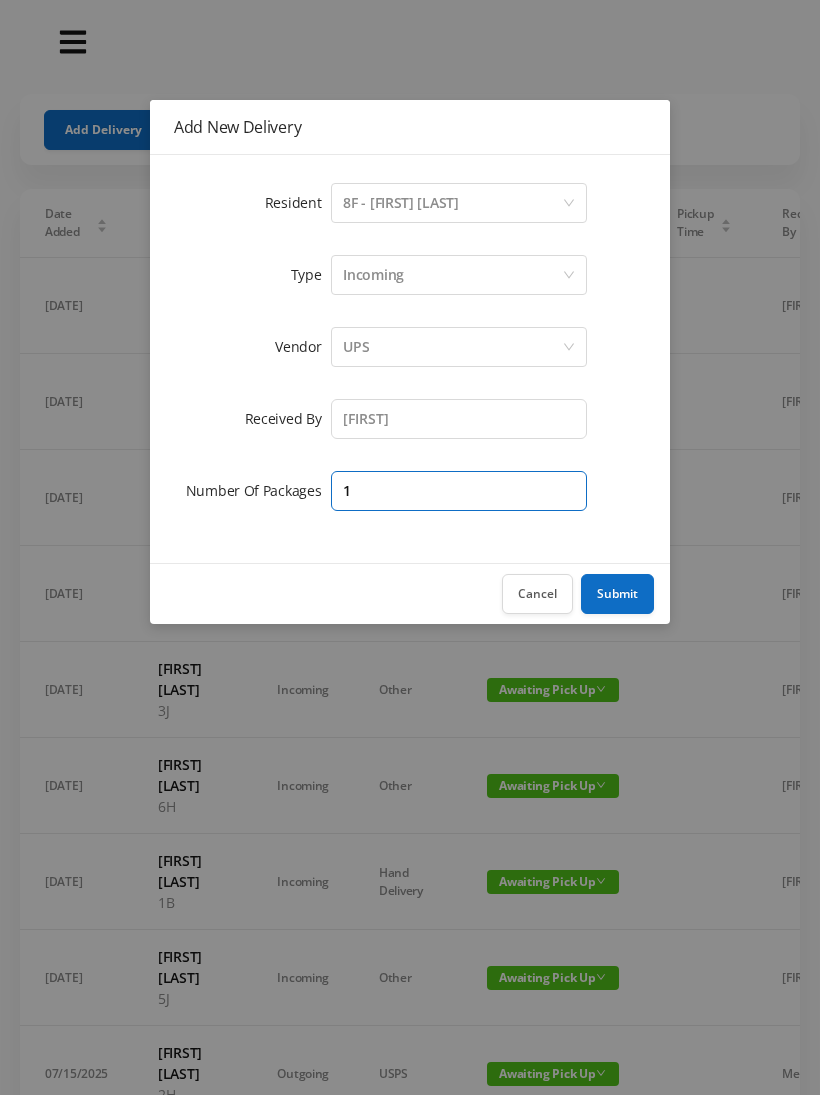 click on "1" at bounding box center (459, 491) 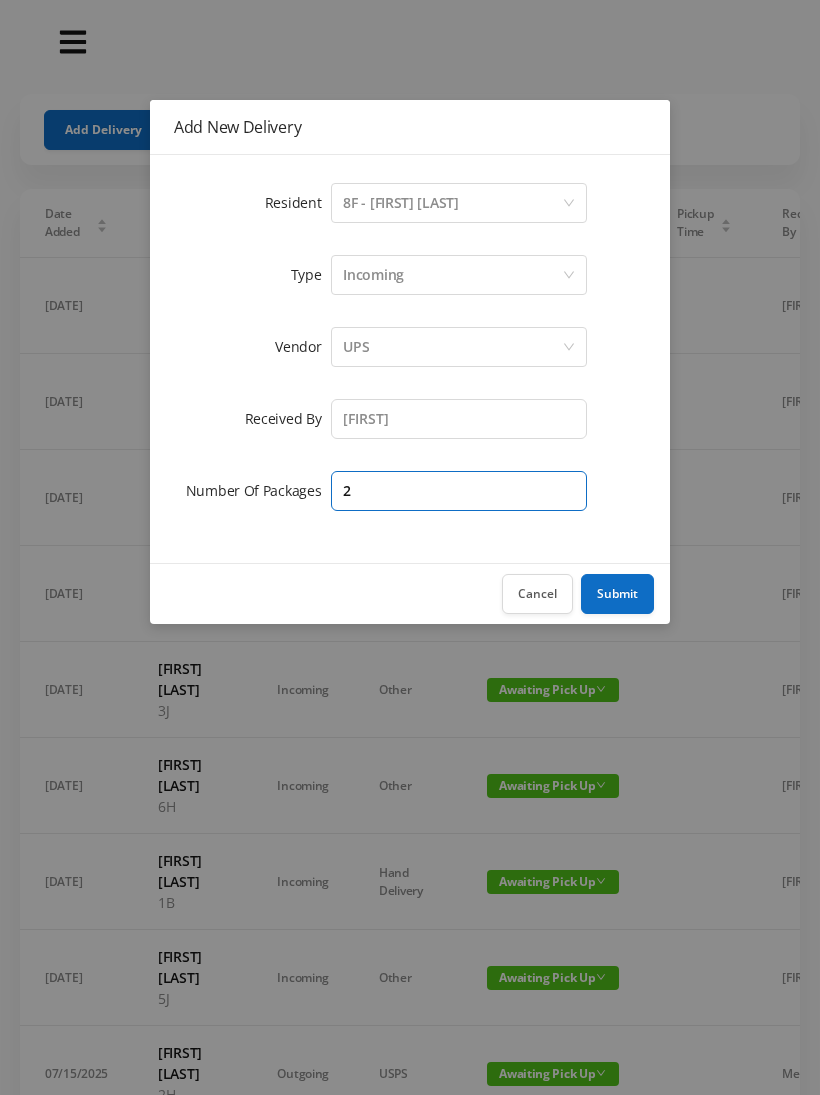 type on "2" 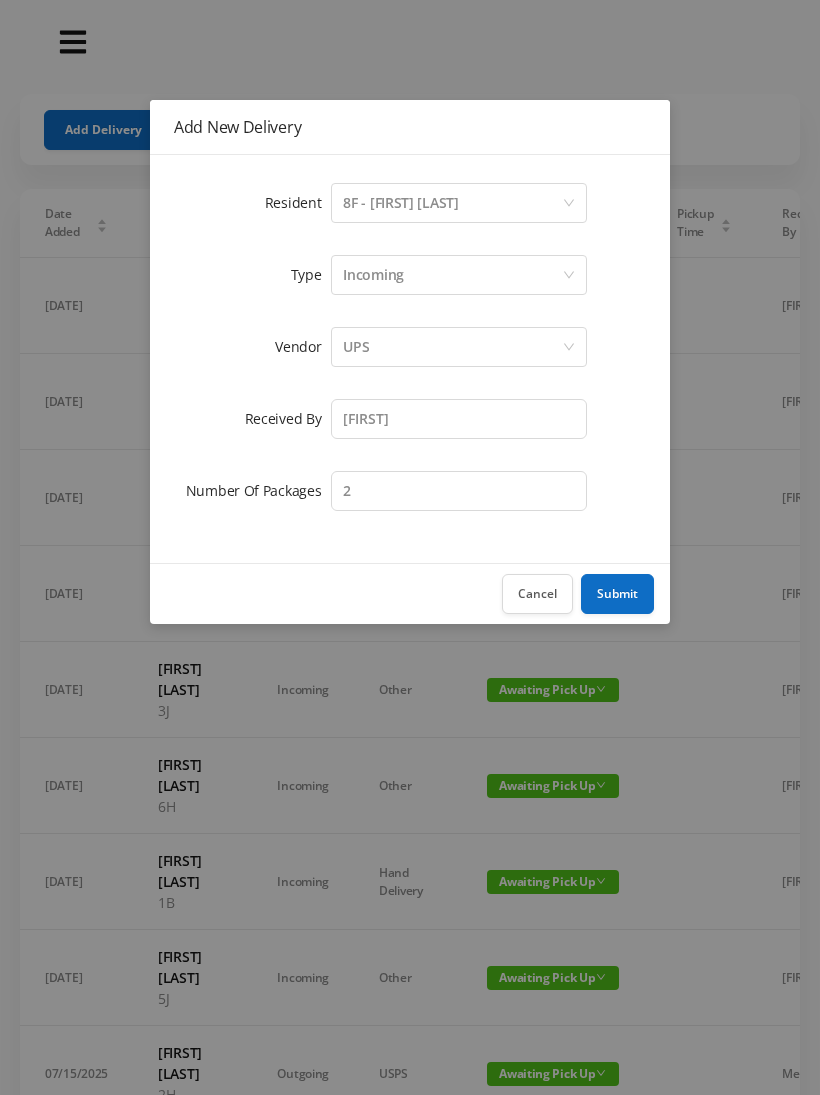 click on "Submit" at bounding box center (617, 594) 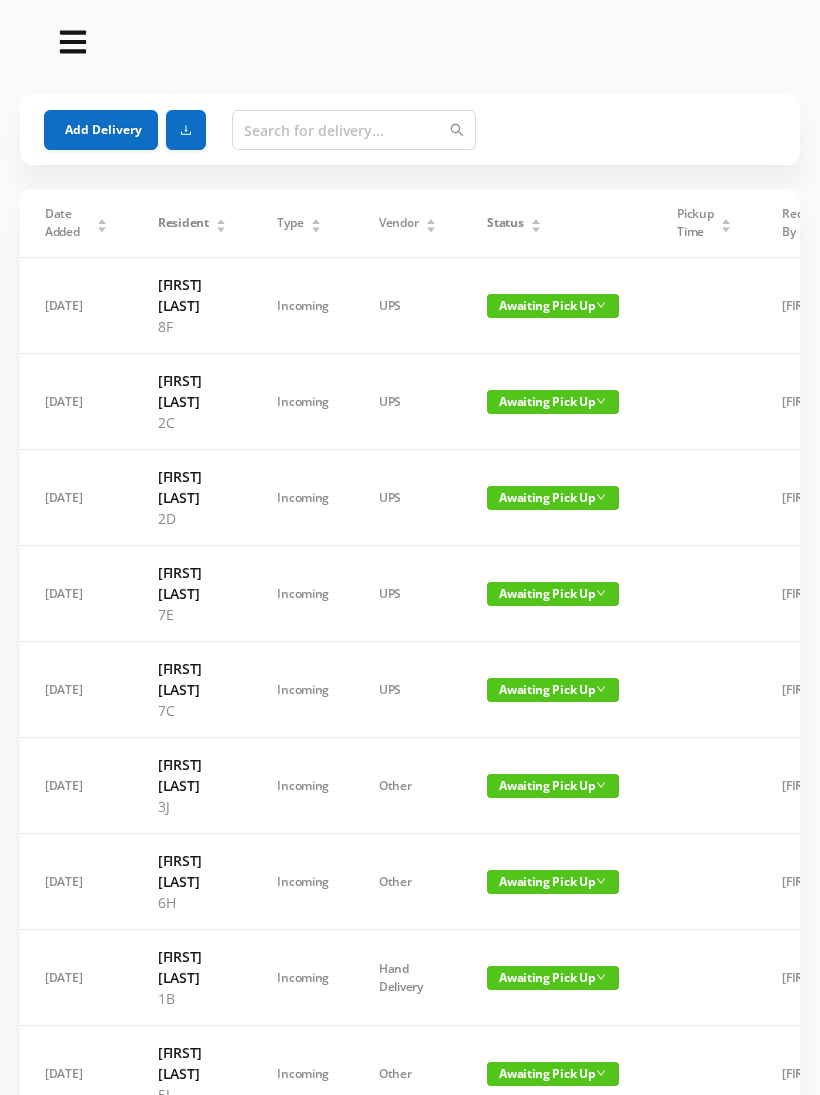 click on "Add Delivery" at bounding box center [101, 130] 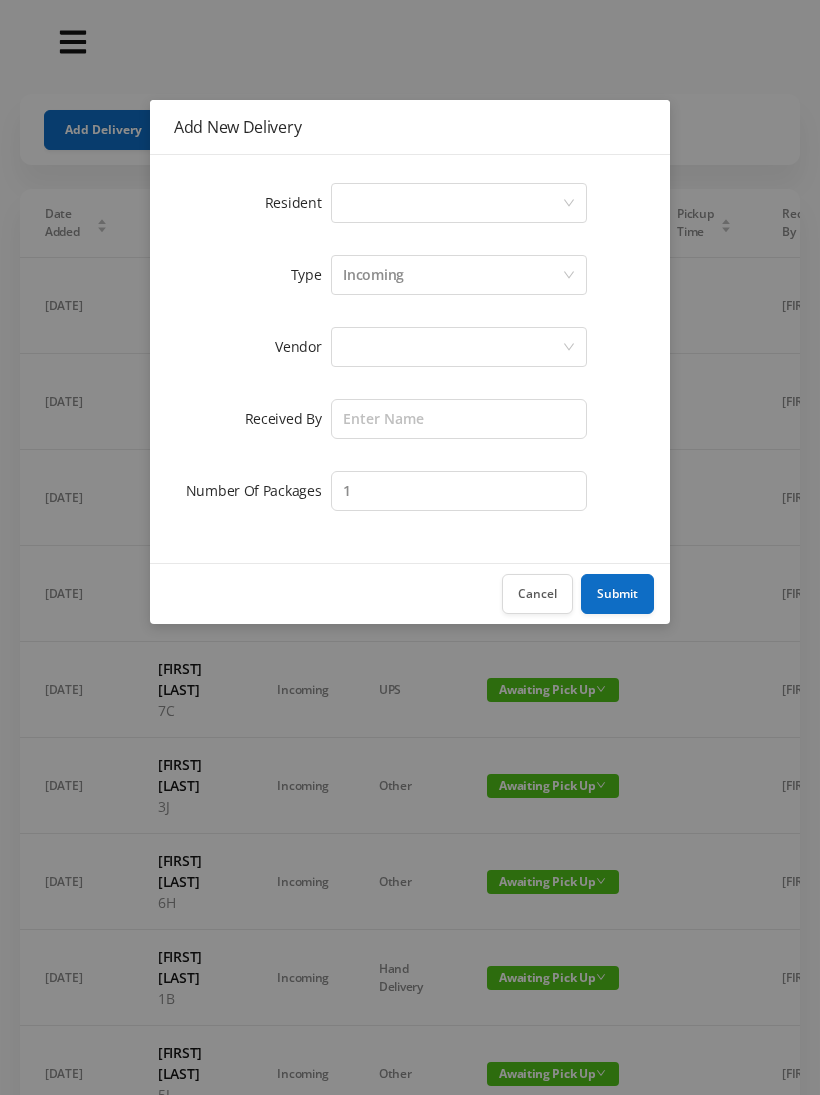 click on "Select a person" at bounding box center [452, 203] 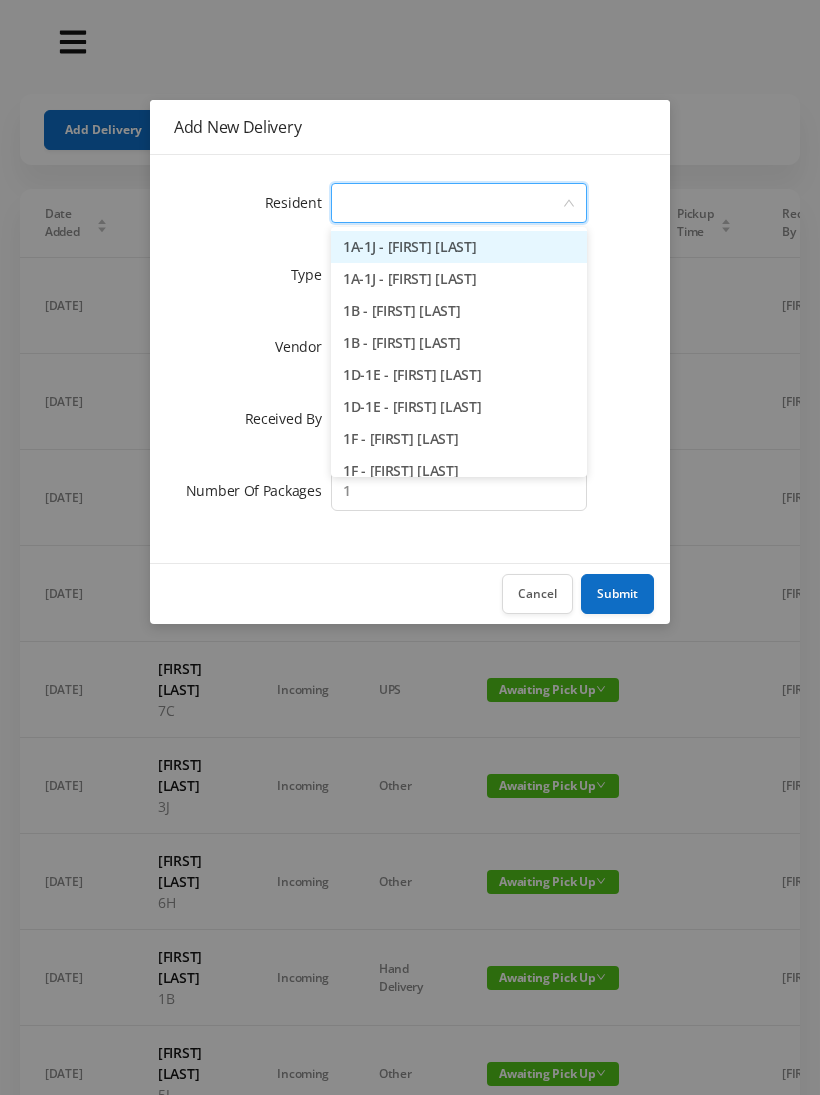 type on "5" 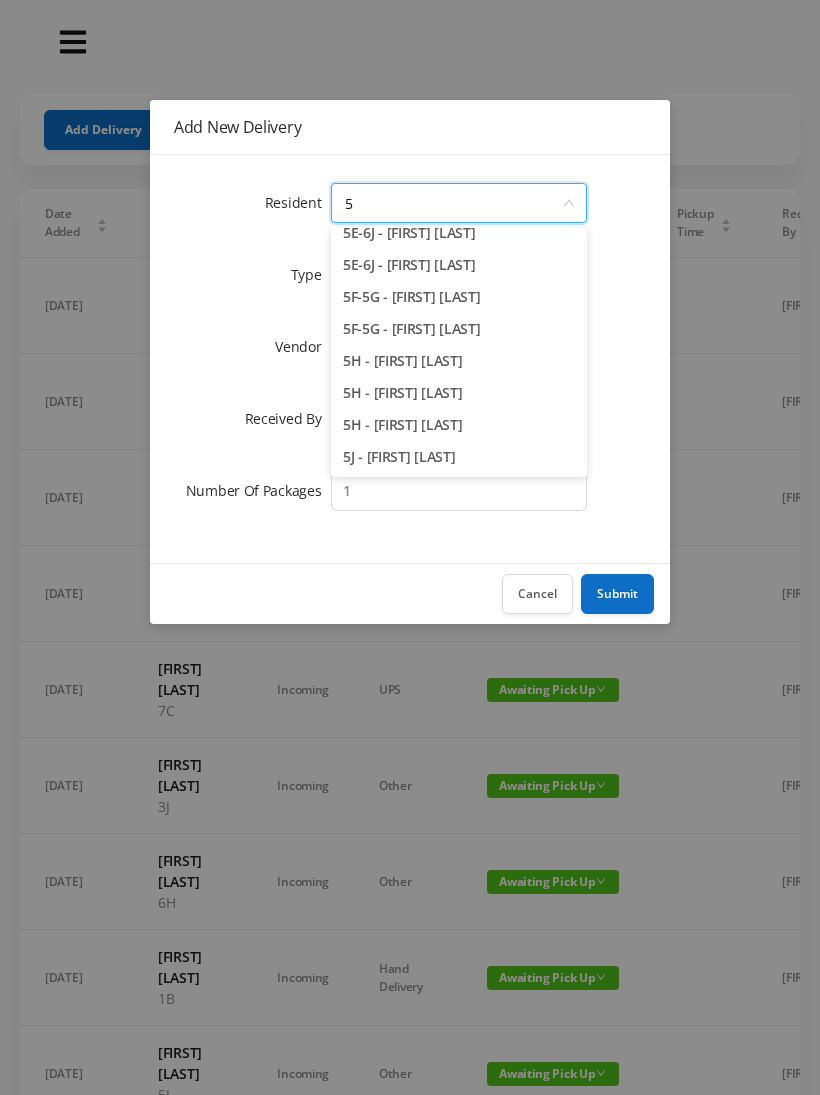 scroll, scrollTop: 206, scrollLeft: 0, axis: vertical 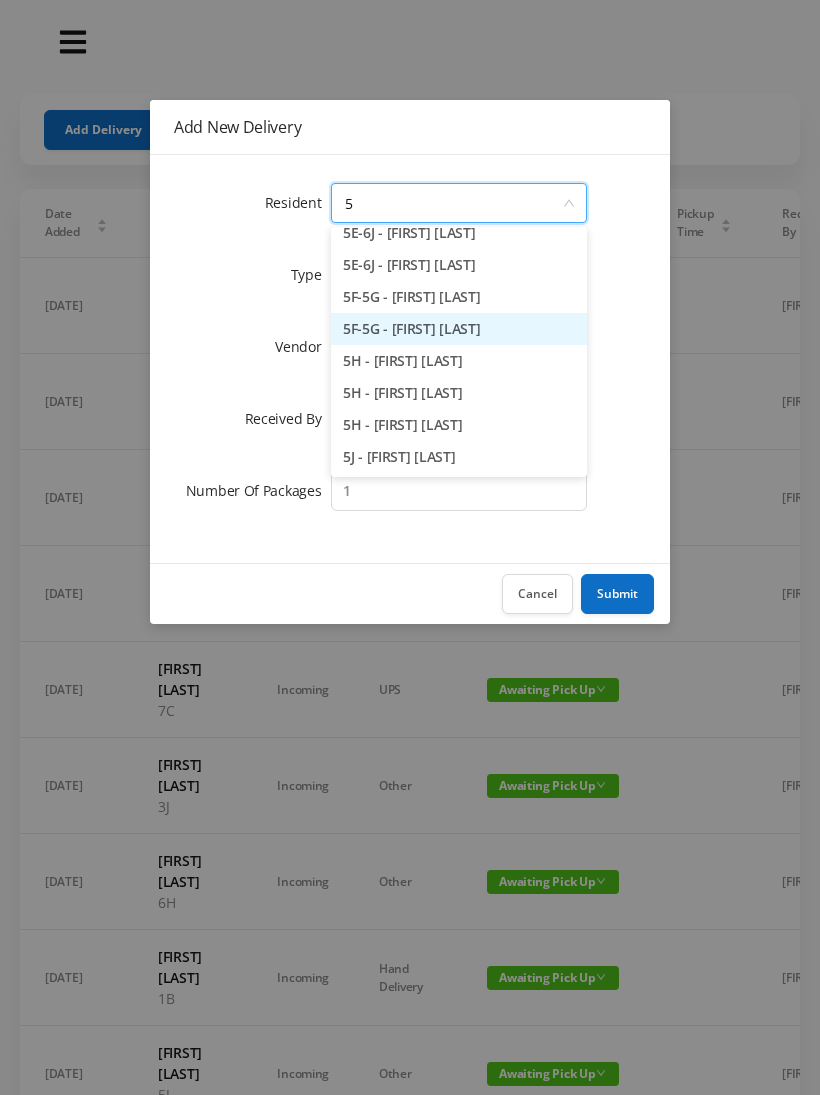 click on "5F-5G - [FIRST] [LAST]" at bounding box center [459, 329] 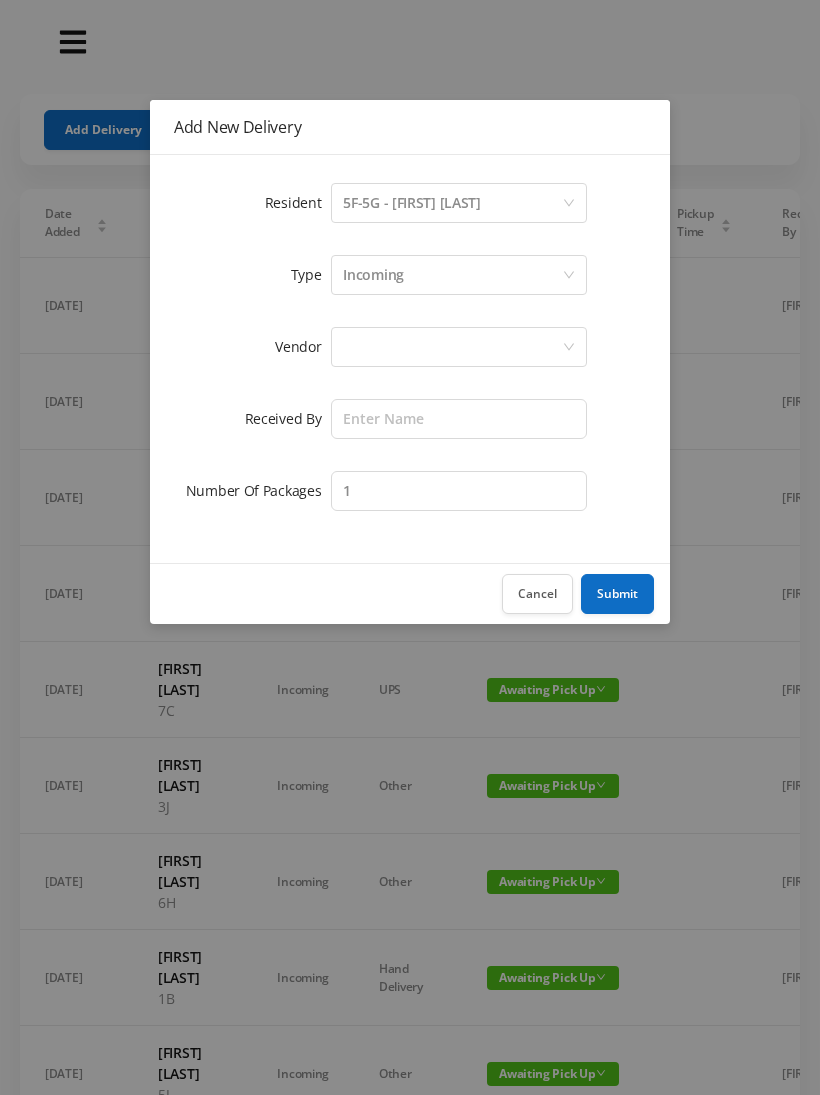 click at bounding box center (452, 347) 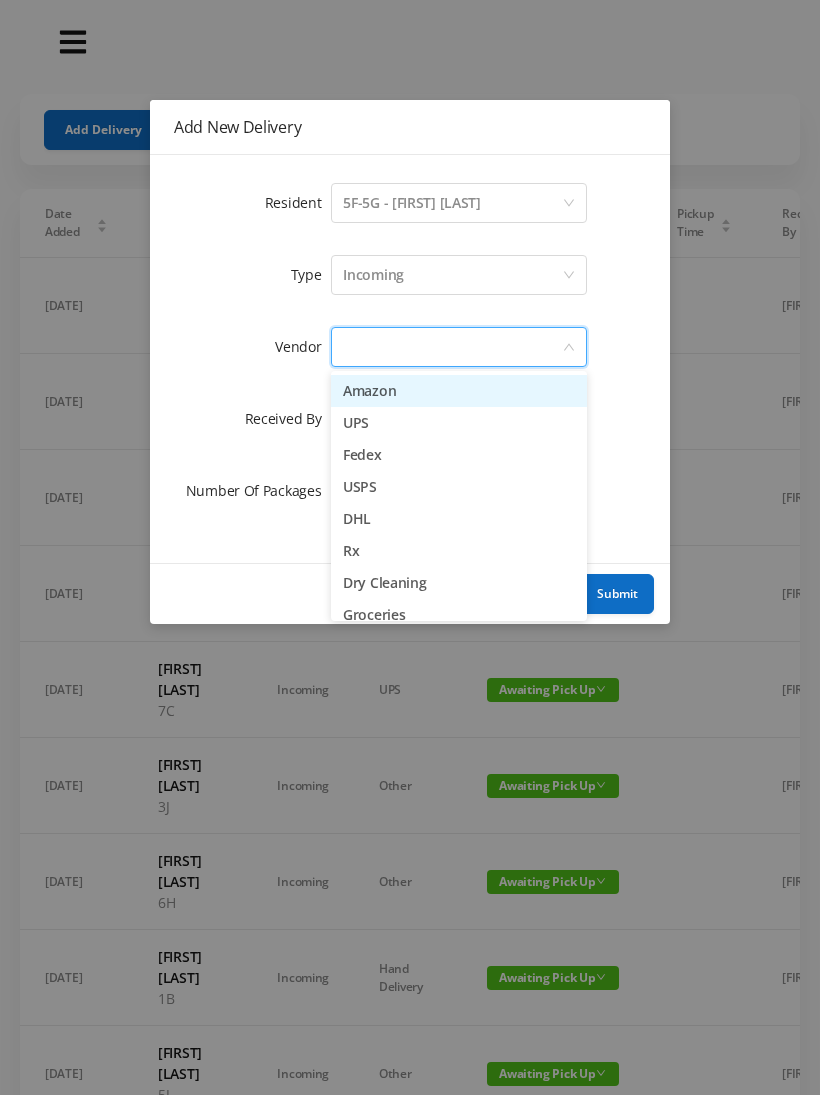 click on "UPS" at bounding box center (459, 423) 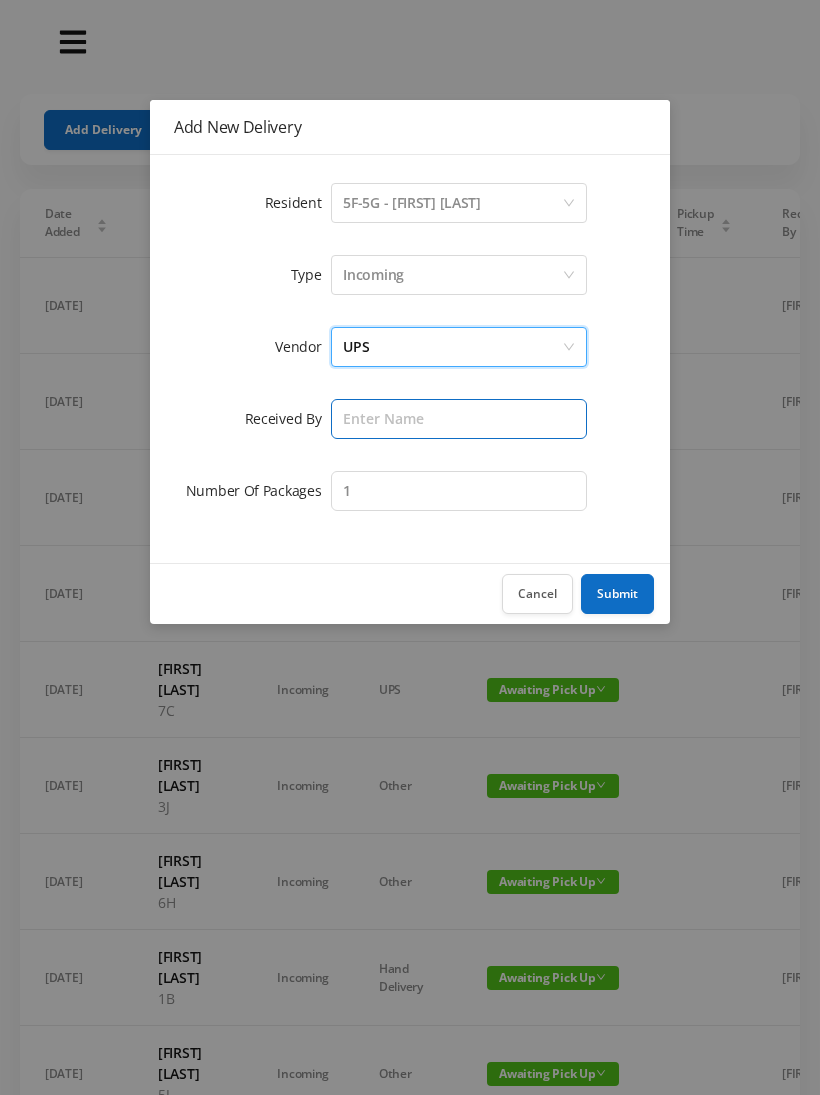 click at bounding box center [459, 419] 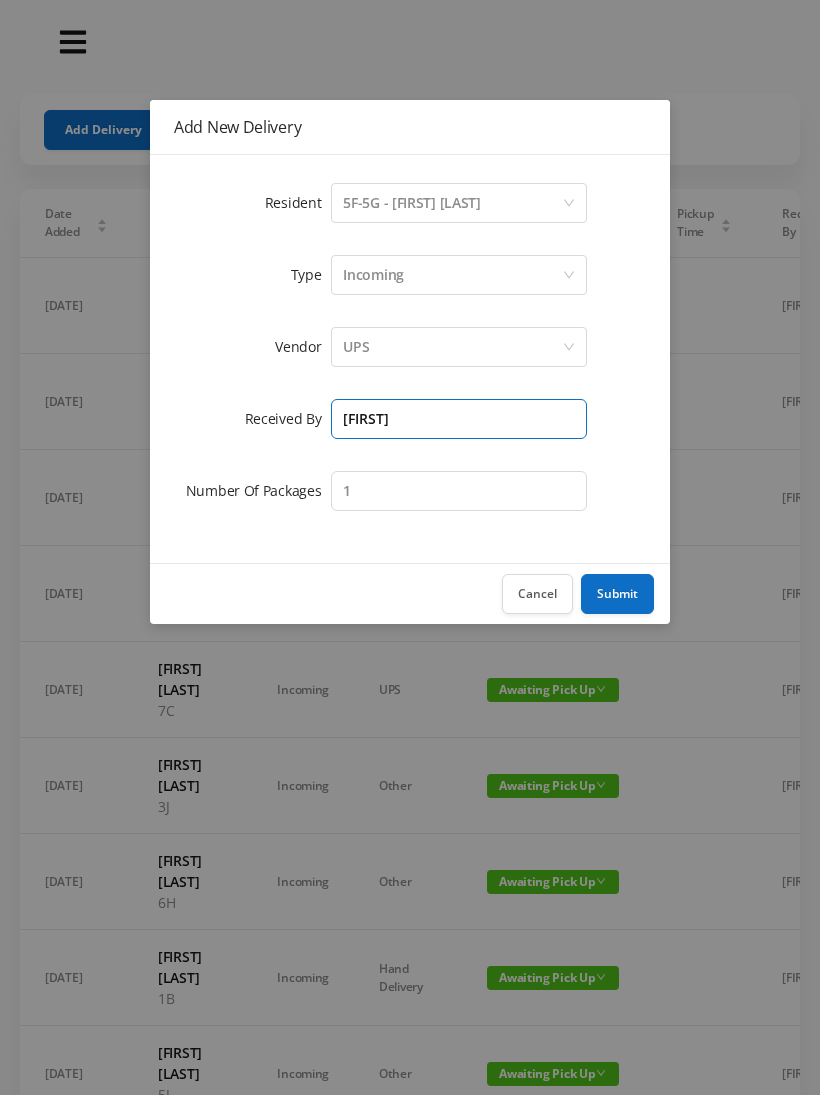 type on "[FIRST]" 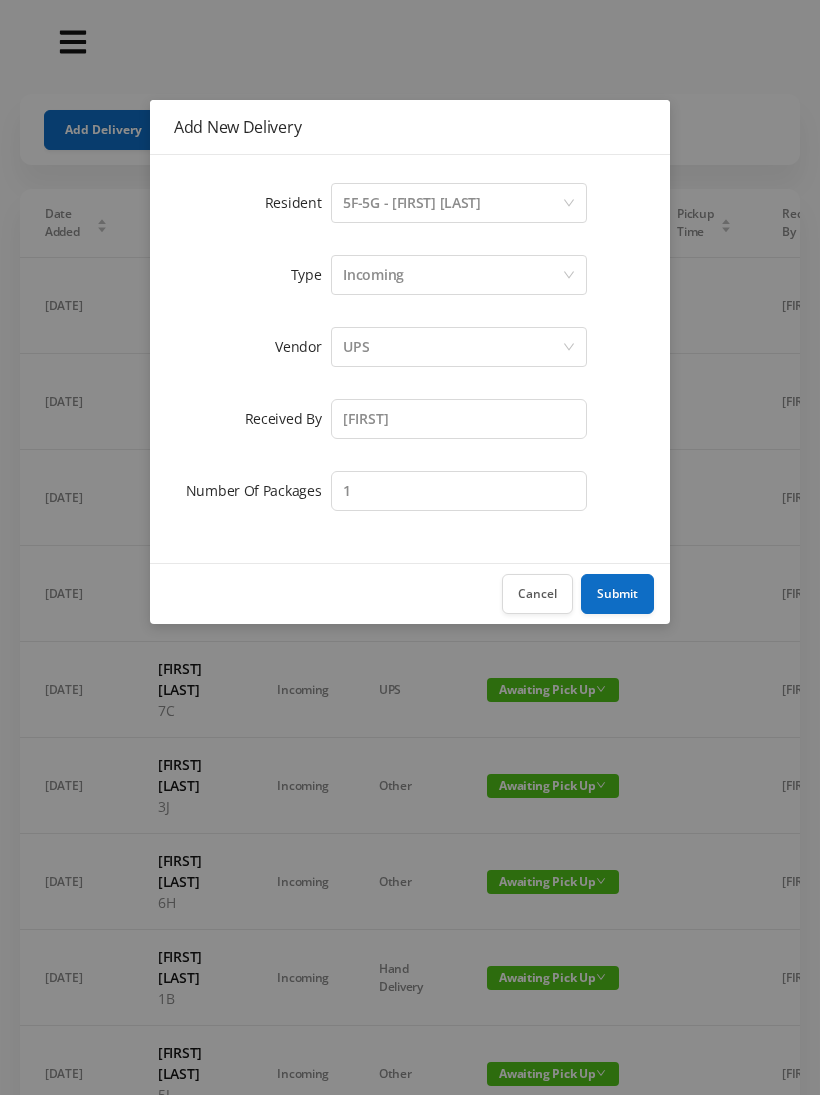 click on "Submit" at bounding box center [617, 594] 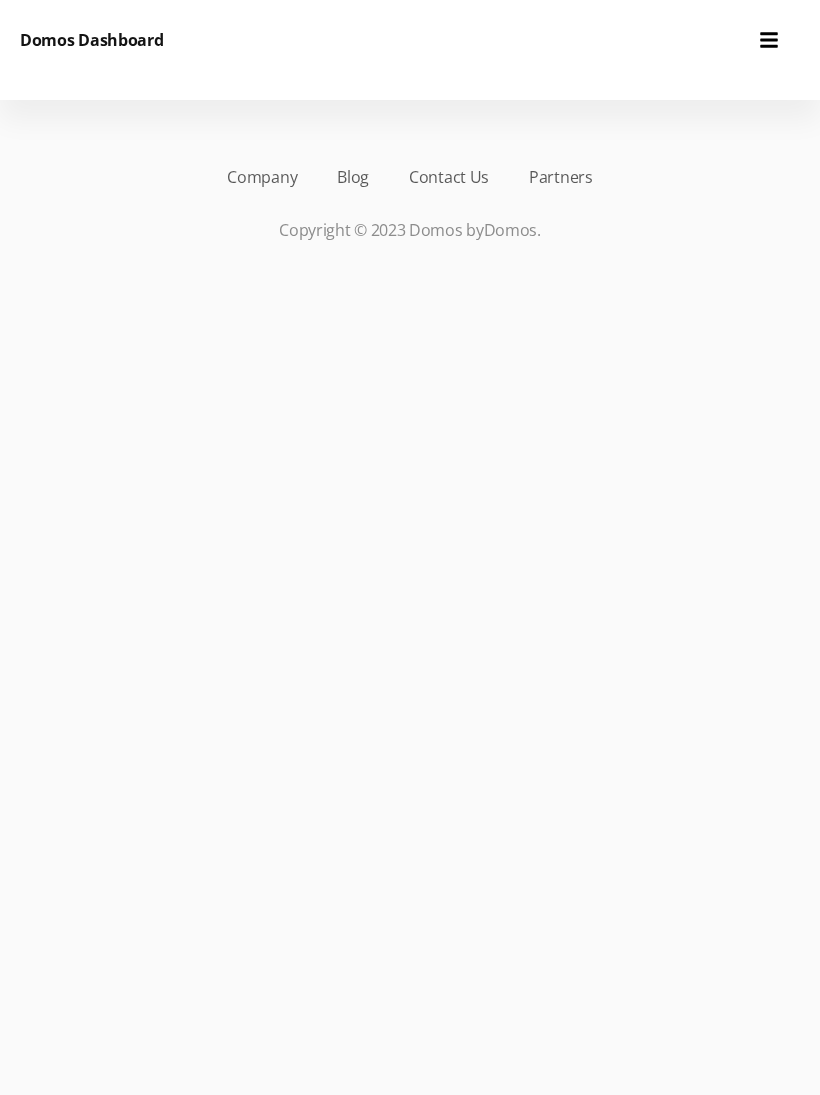 scroll, scrollTop: 0, scrollLeft: 0, axis: both 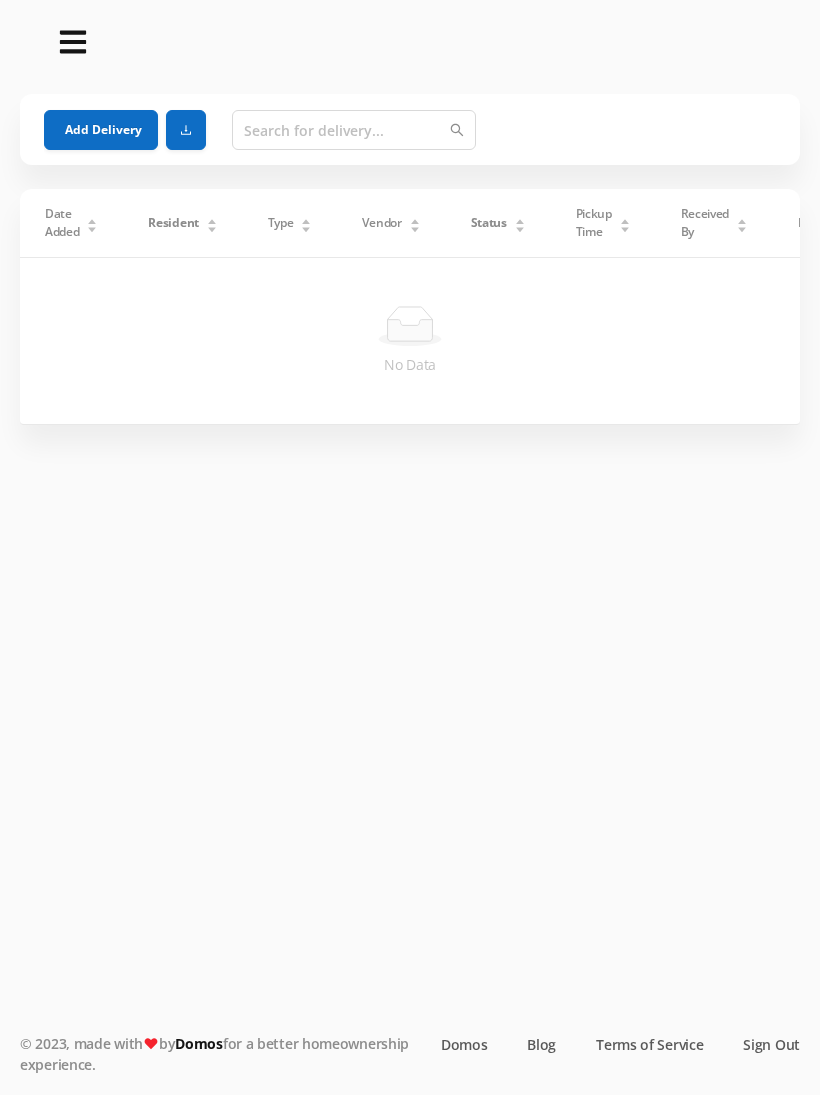 click on "Add Delivery" at bounding box center [101, 130] 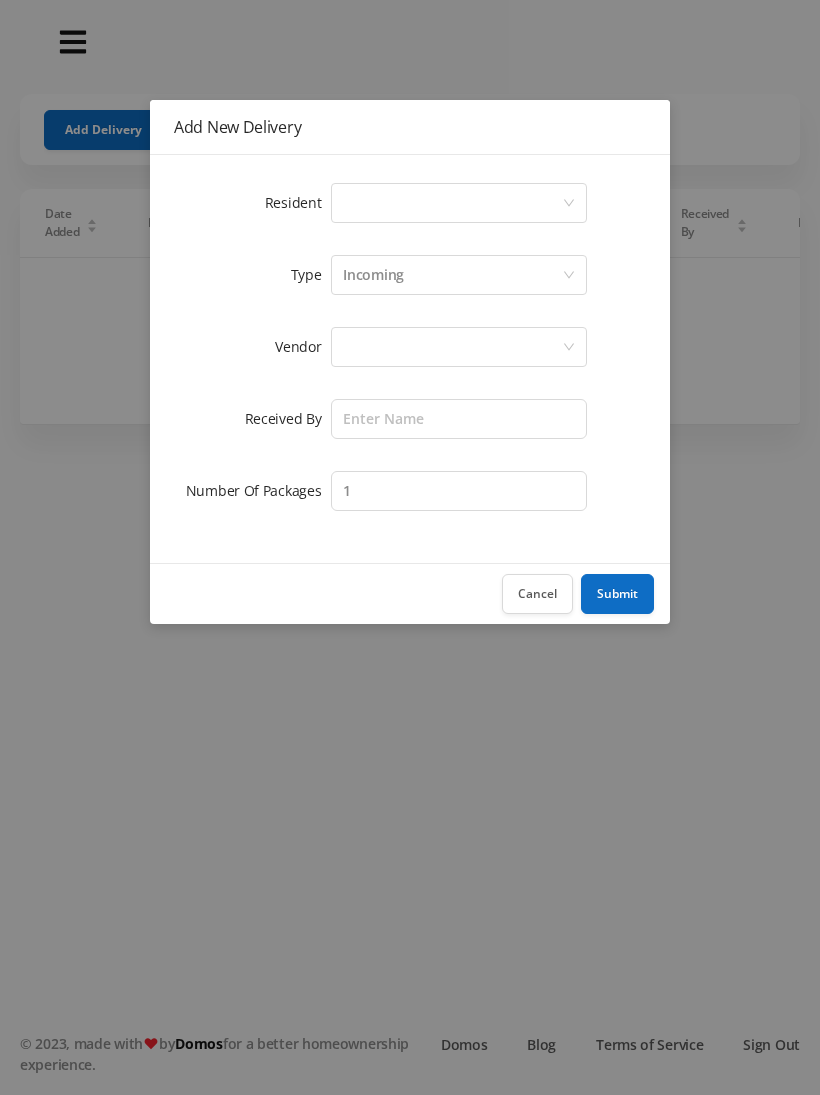 click on "Select a person" at bounding box center (452, 203) 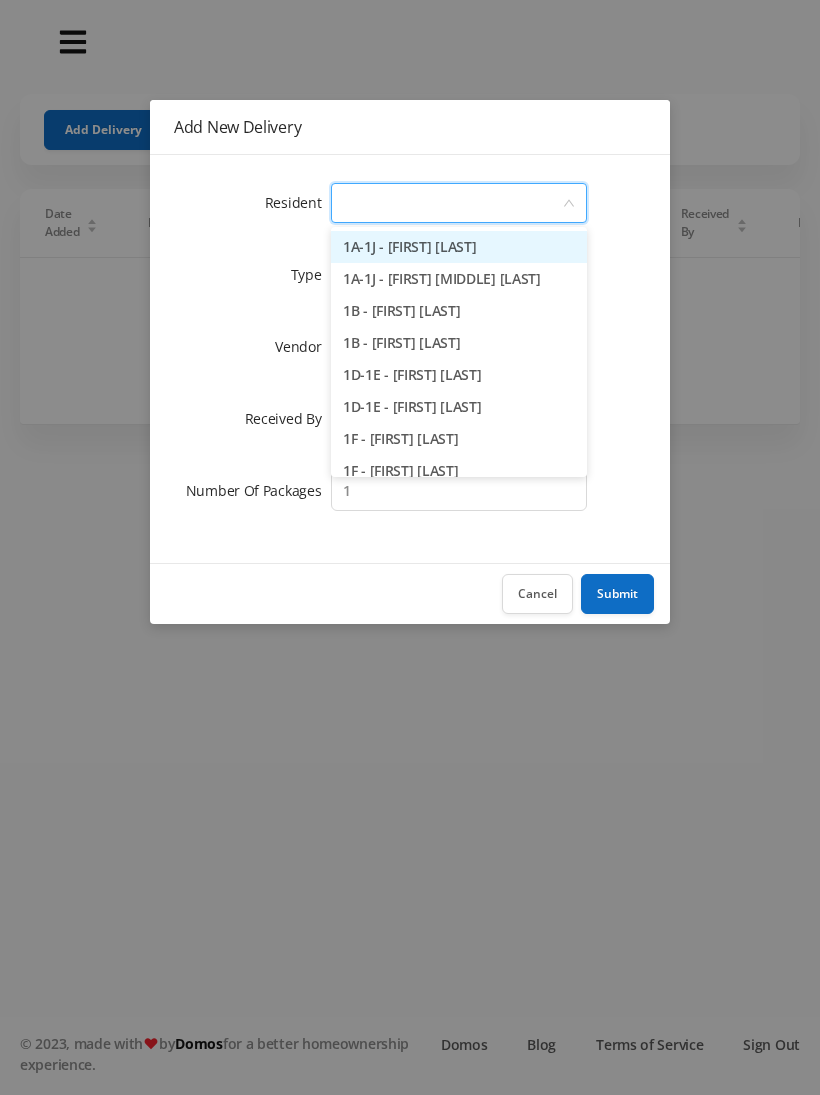 type on "6" 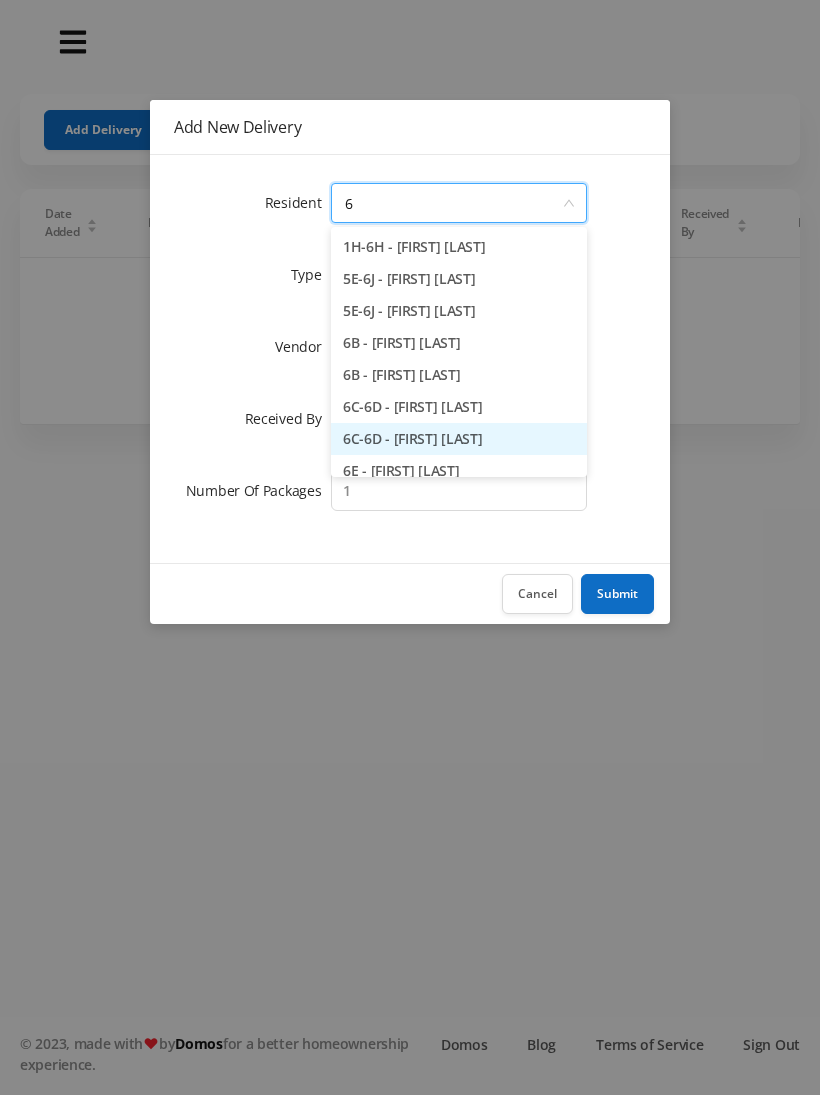 click on "6C-6D - [FIRST] [LAST]" at bounding box center (459, 439) 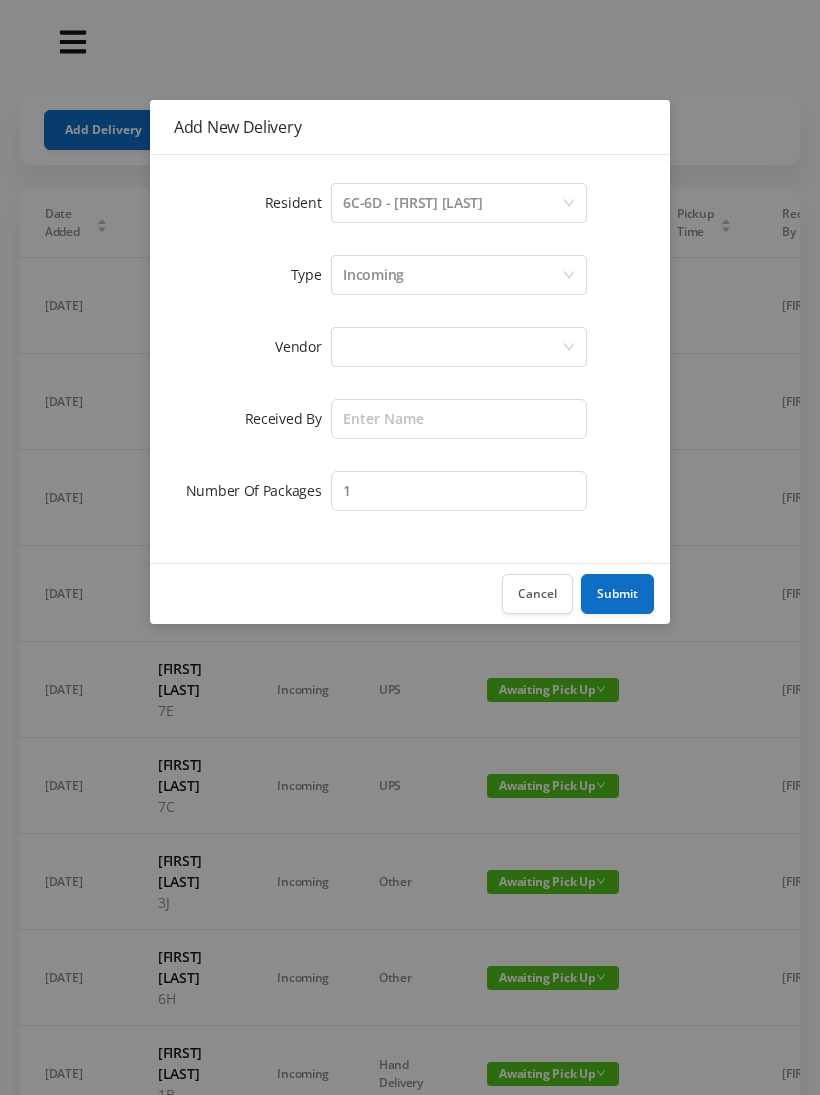 click at bounding box center [452, 347] 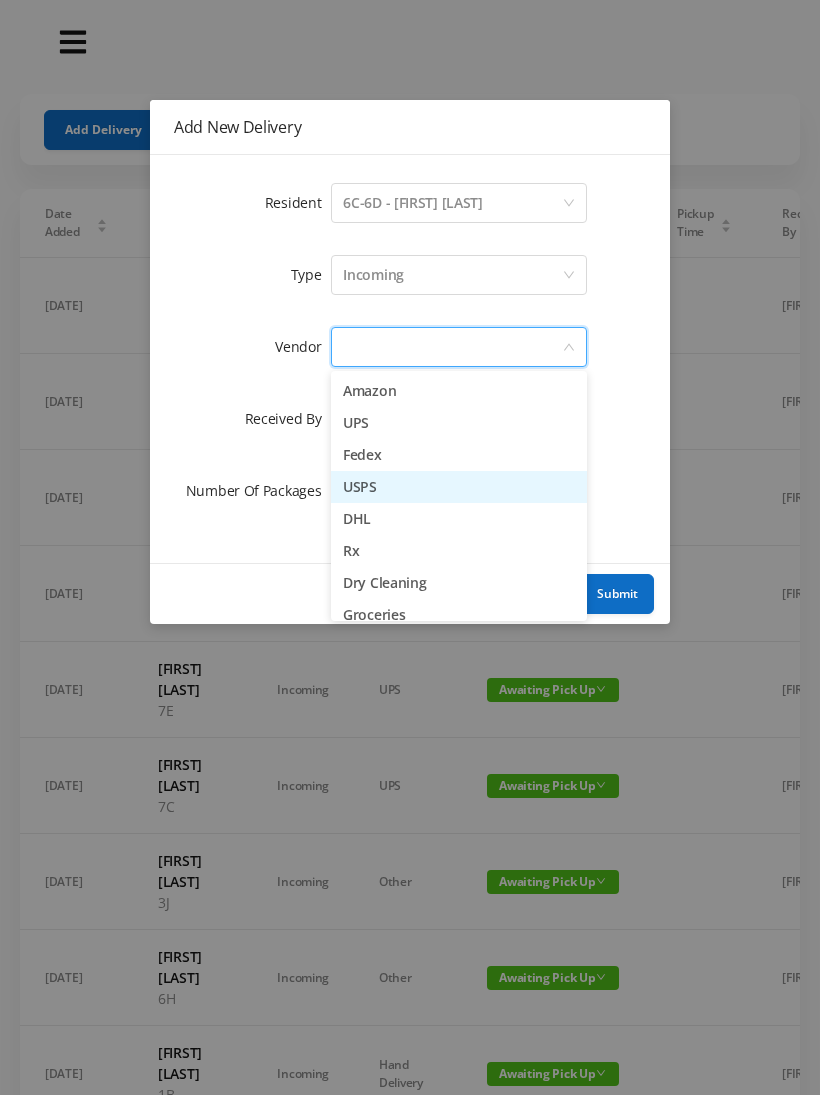 click on "USPS" at bounding box center (459, 487) 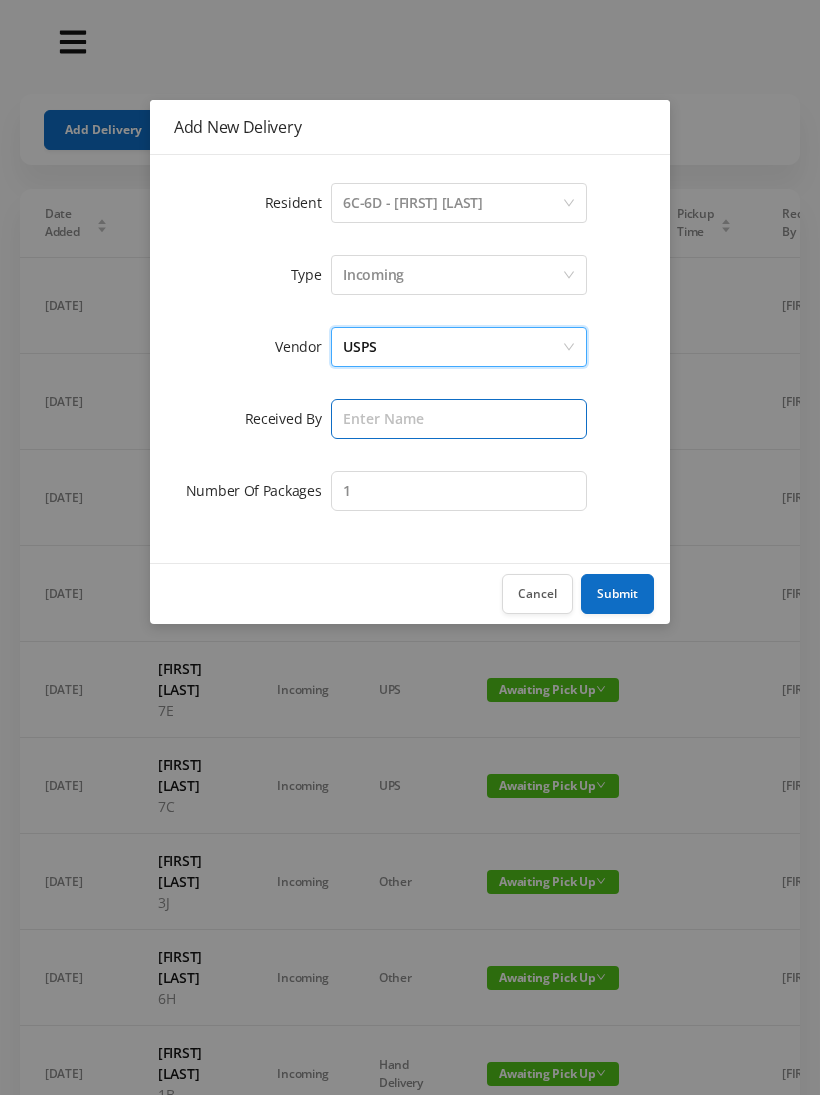 click at bounding box center [459, 419] 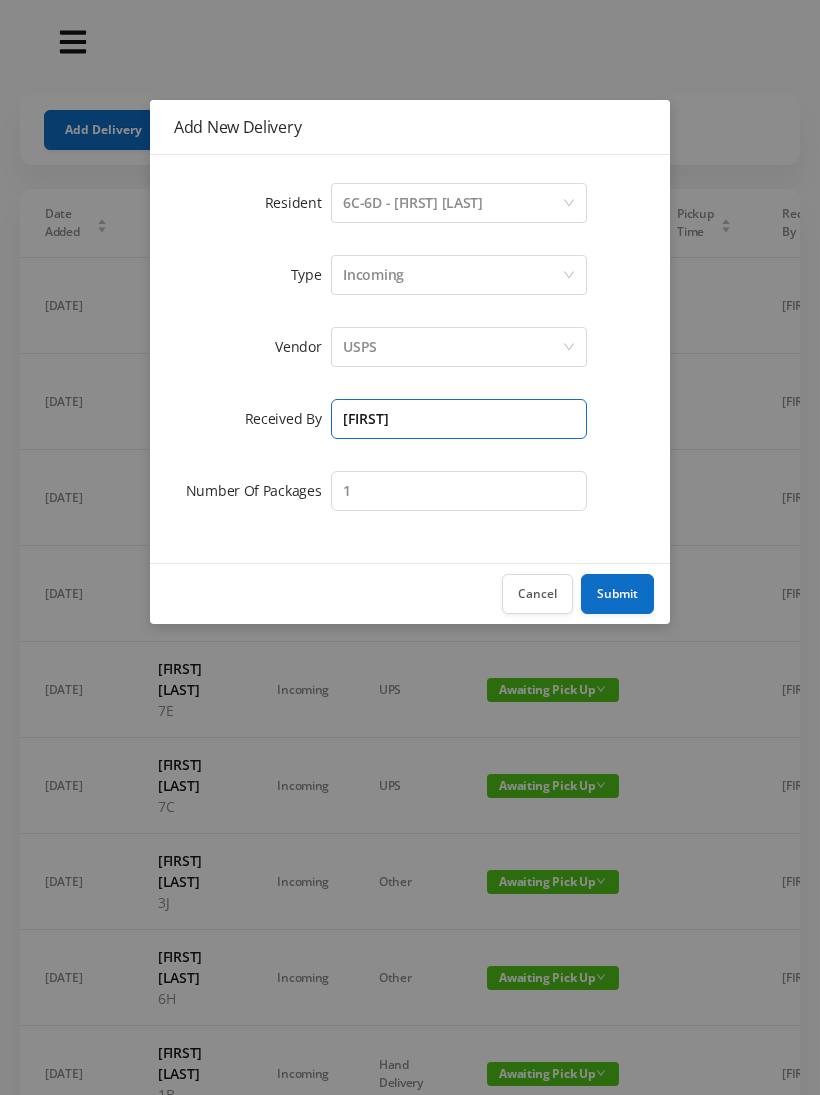 type on "[FIRST]" 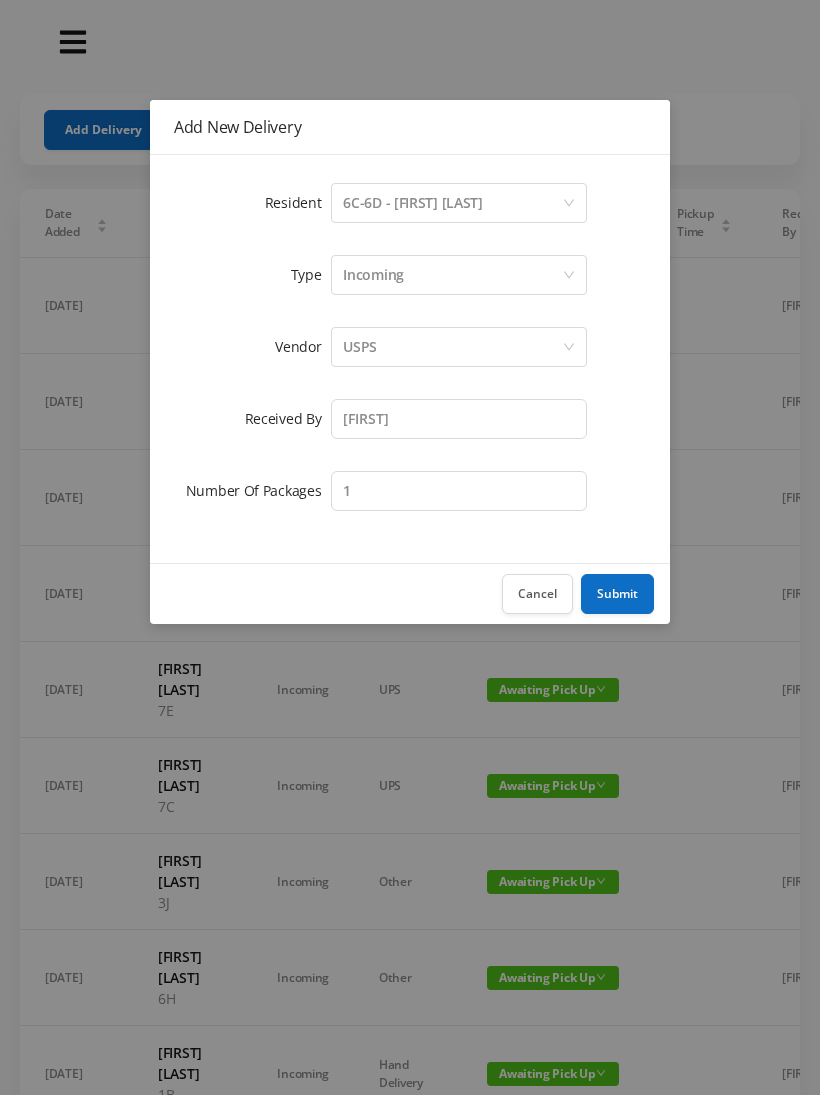 click on "Submit" at bounding box center (617, 594) 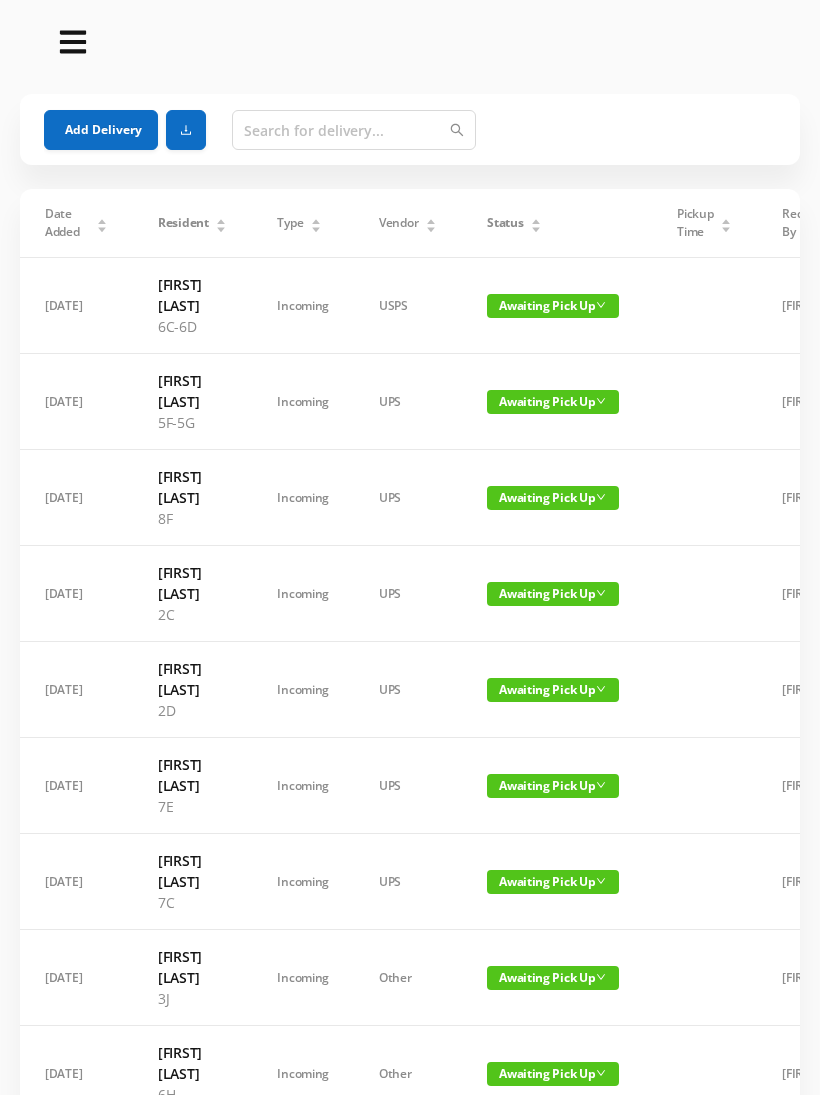 click on "Add Delivery" at bounding box center [101, 130] 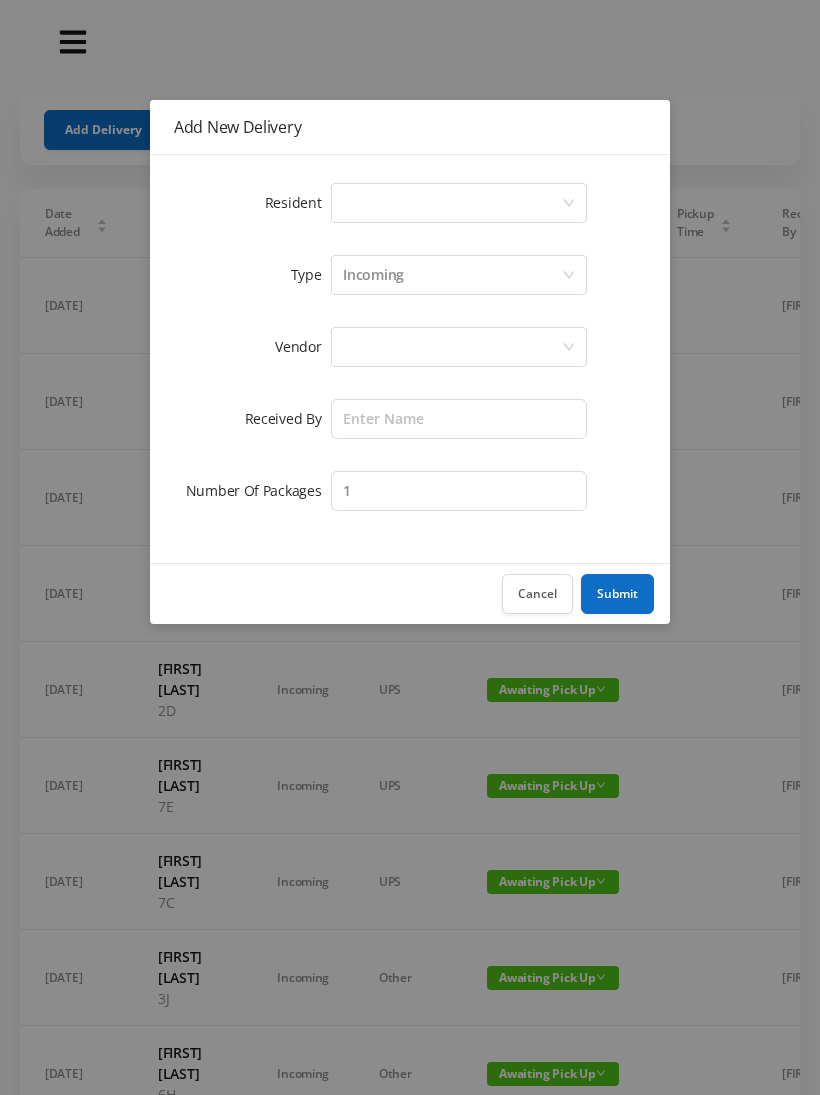 click on "Select a person" at bounding box center [452, 203] 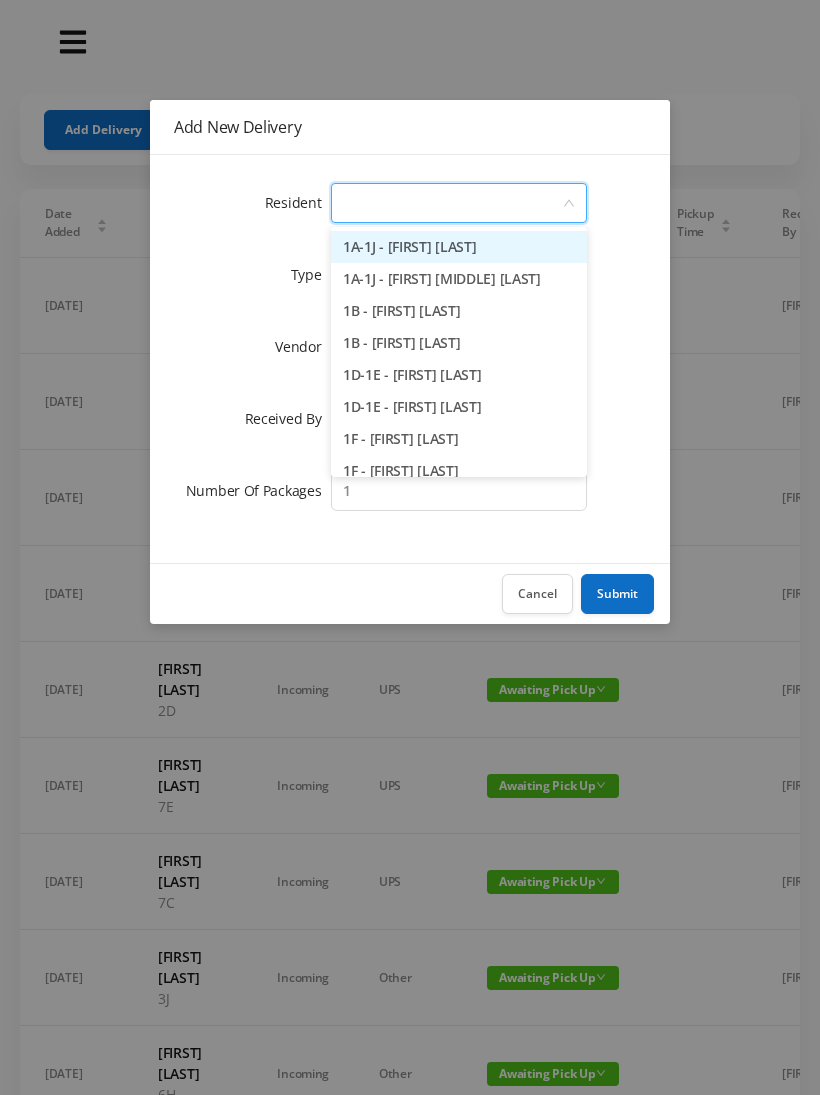 type on "5" 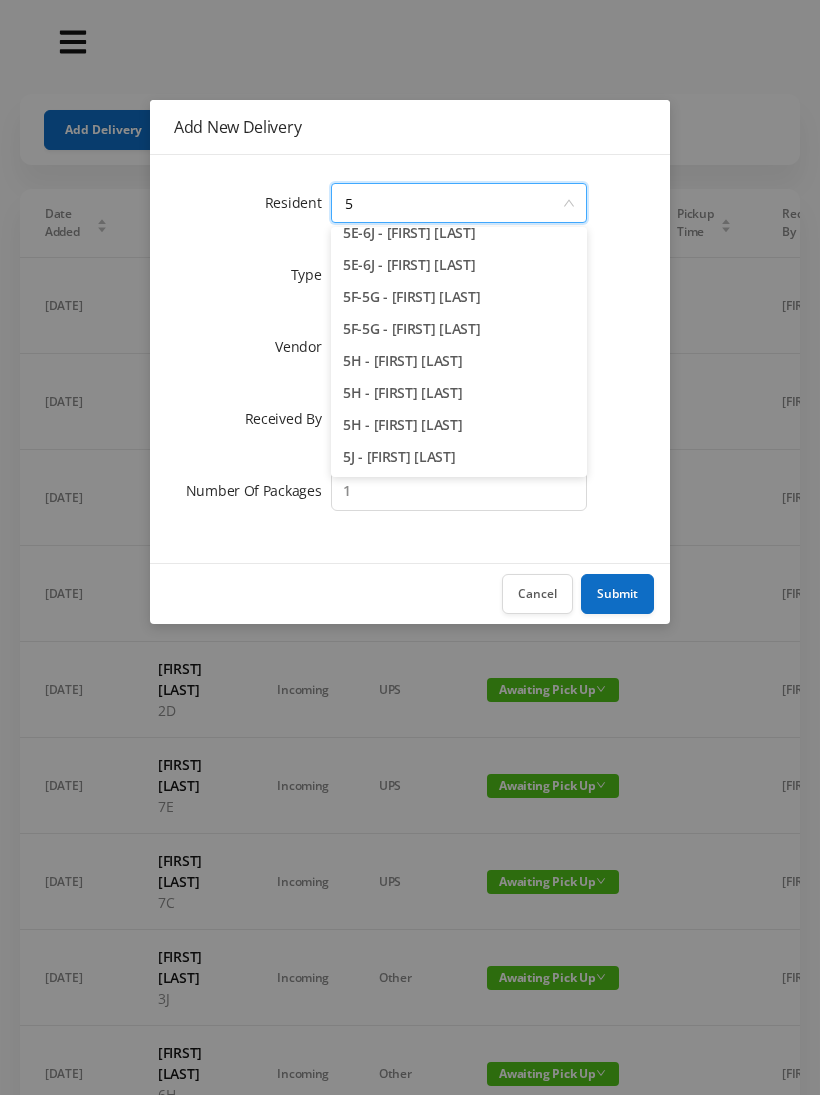 scroll, scrollTop: 206, scrollLeft: 0, axis: vertical 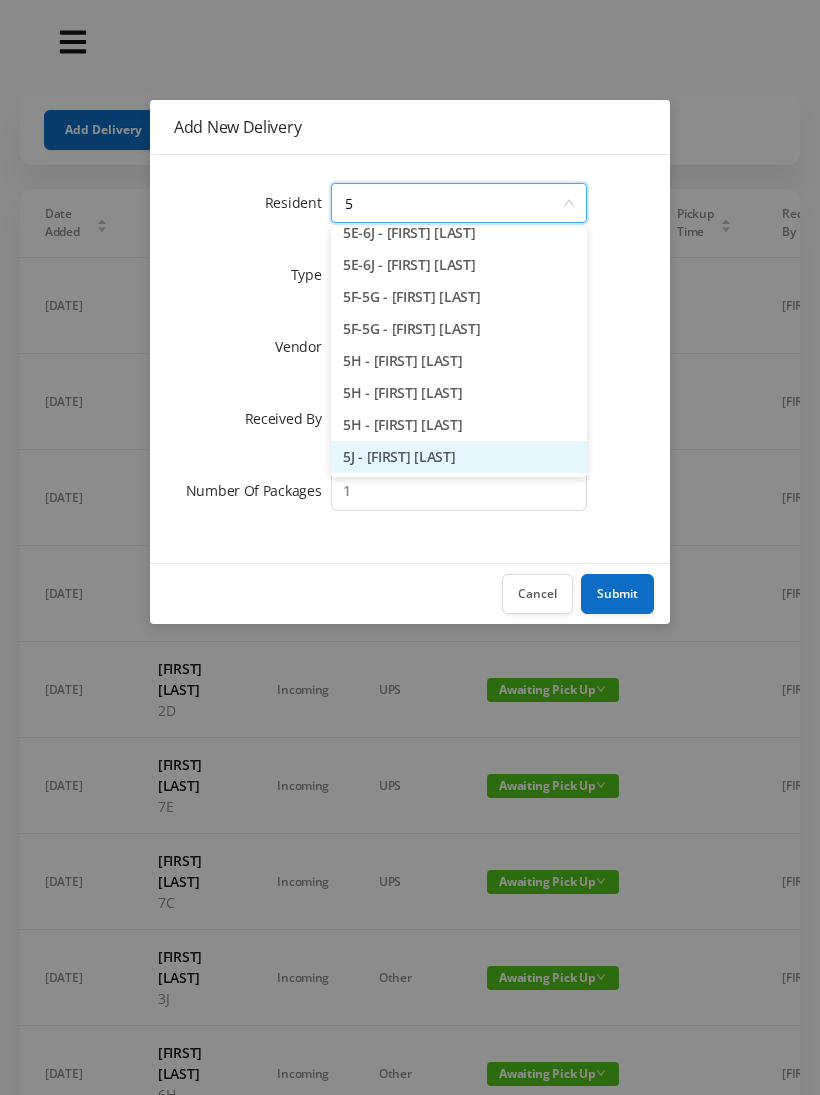 click on "5J - [FIRST] [LAST]" at bounding box center [459, 457] 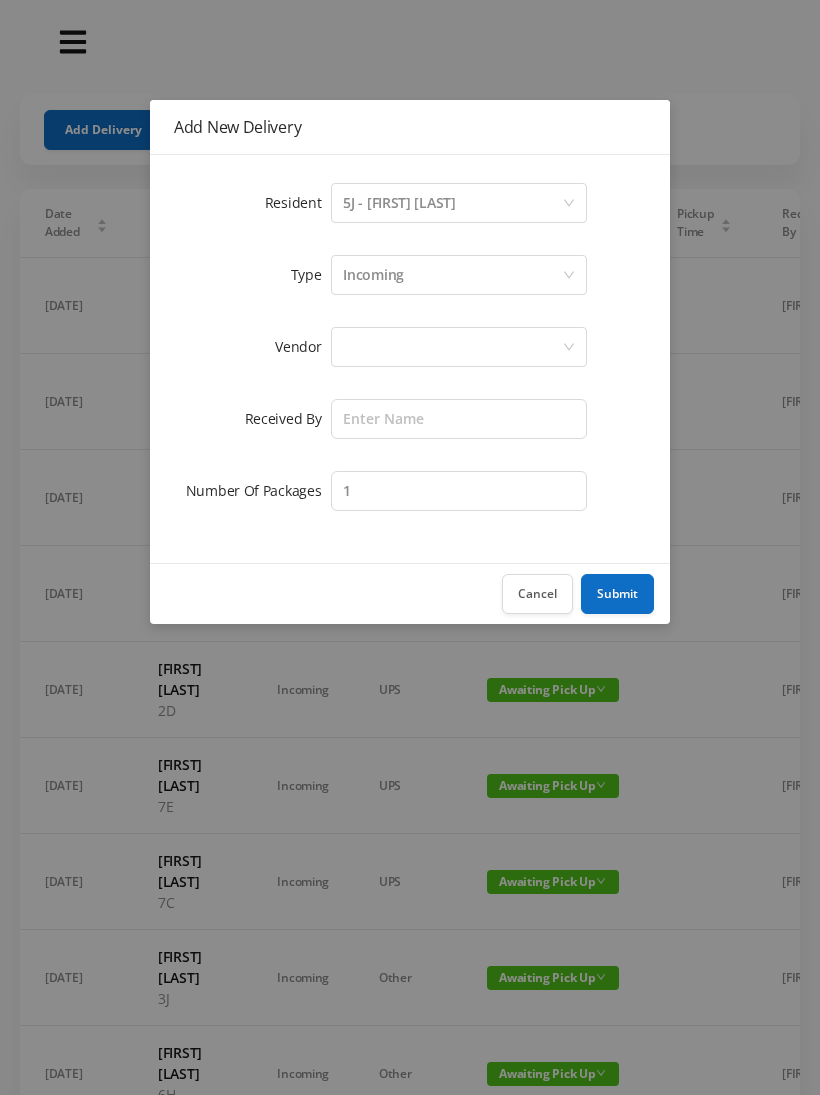 click at bounding box center (452, 347) 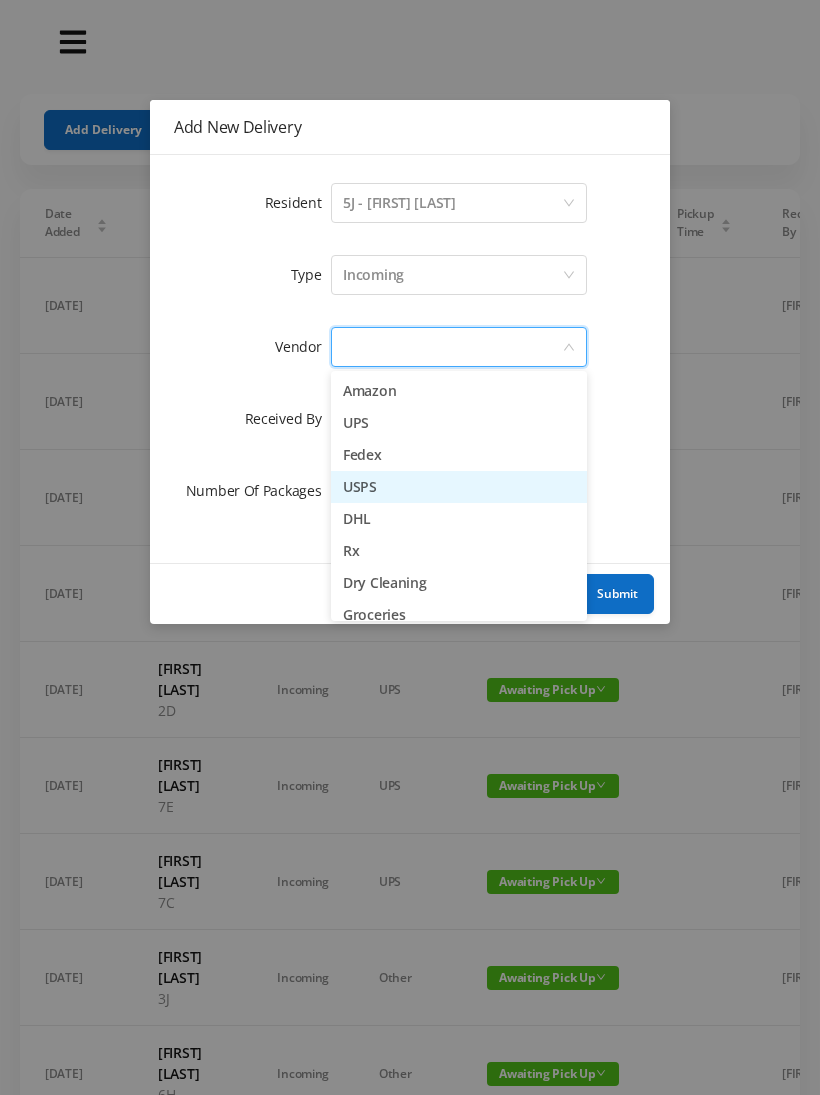 click on "USPS" at bounding box center [459, 487] 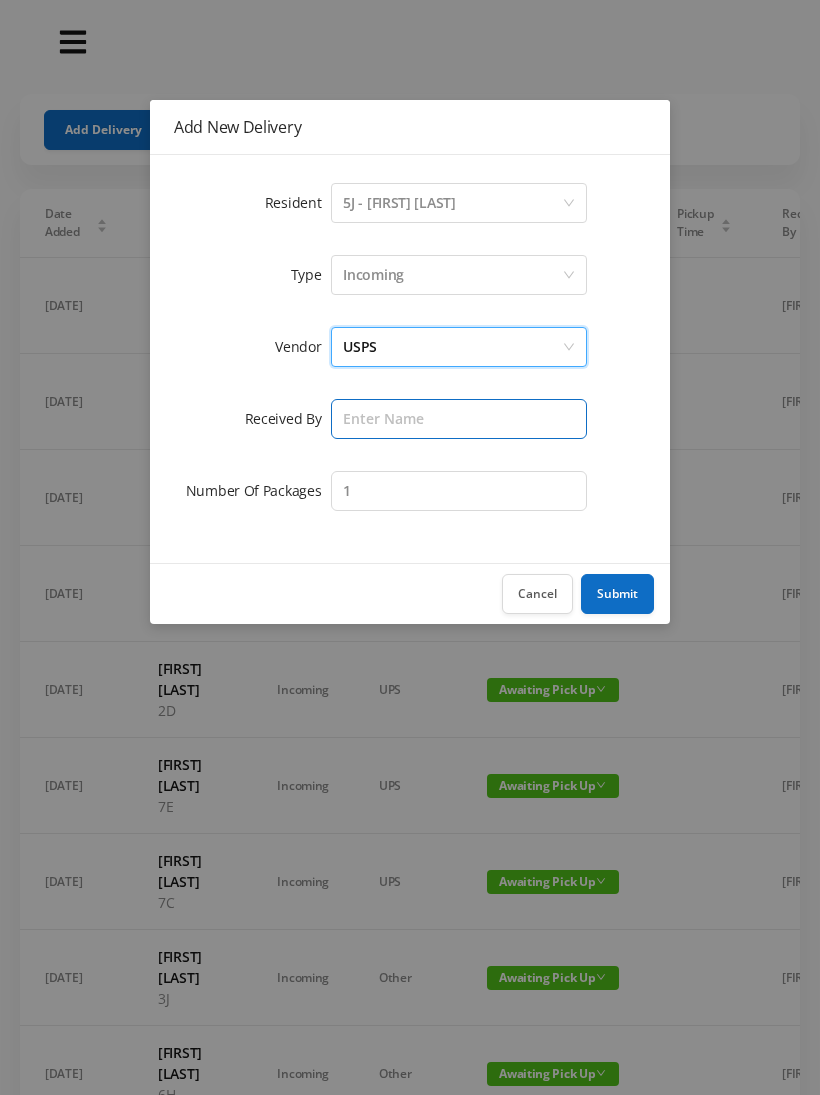 click at bounding box center (459, 419) 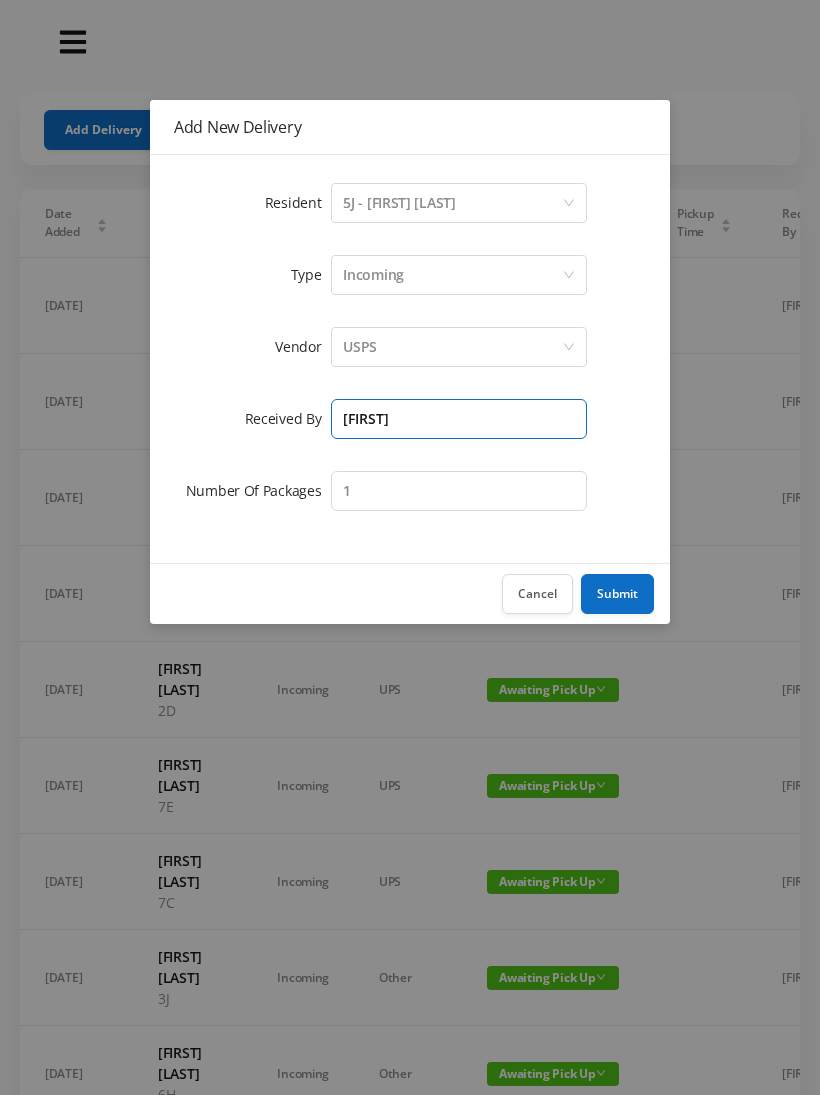 type on "[FIRST]" 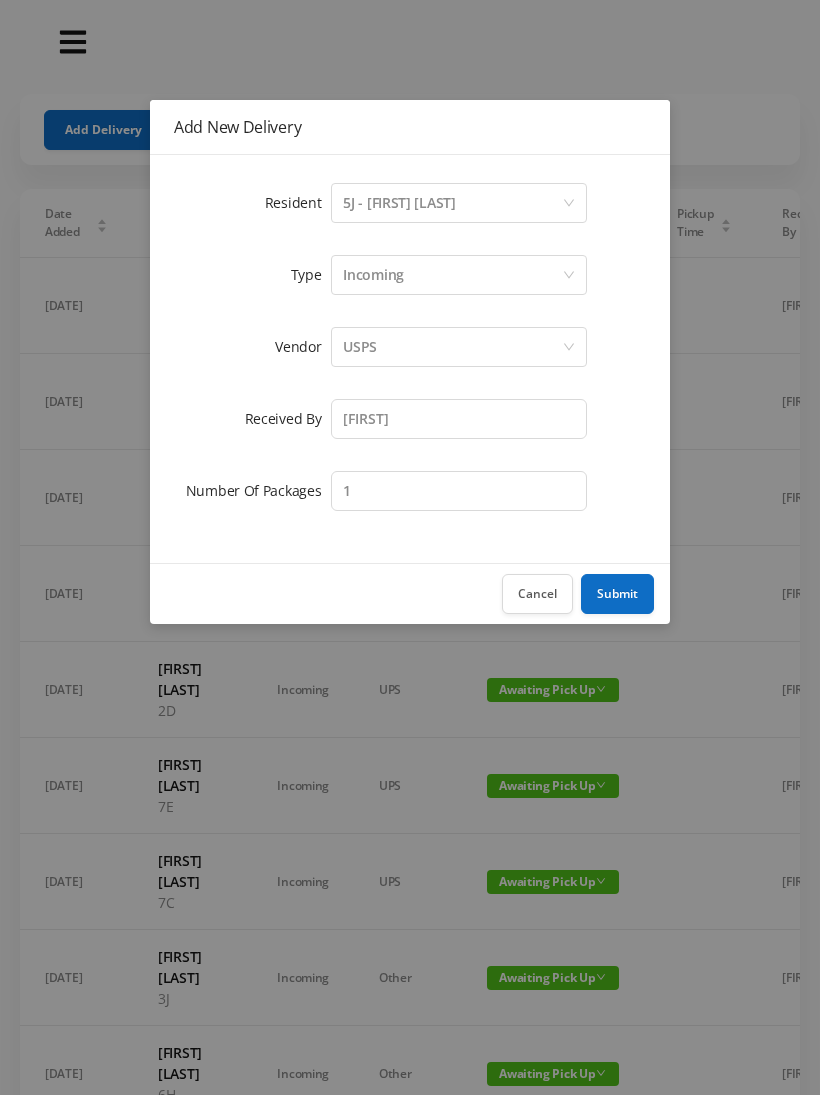 click on "Submit" at bounding box center (617, 594) 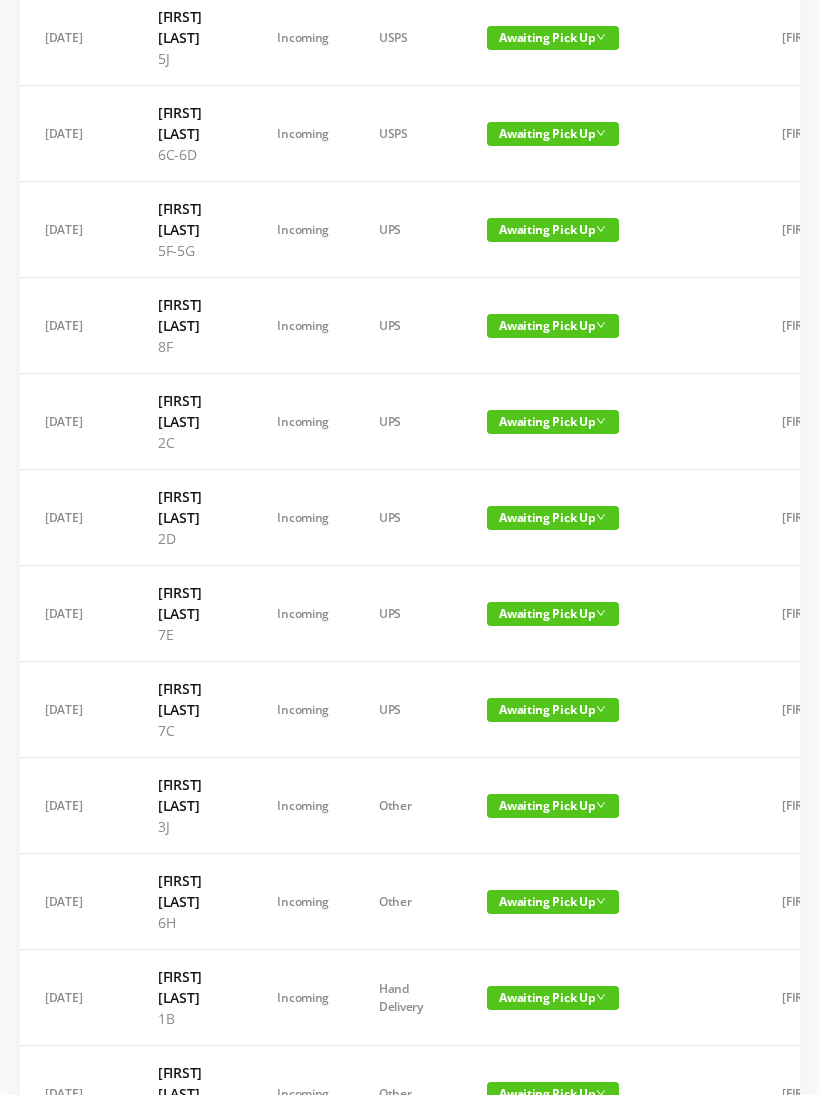scroll, scrollTop: 268, scrollLeft: 0, axis: vertical 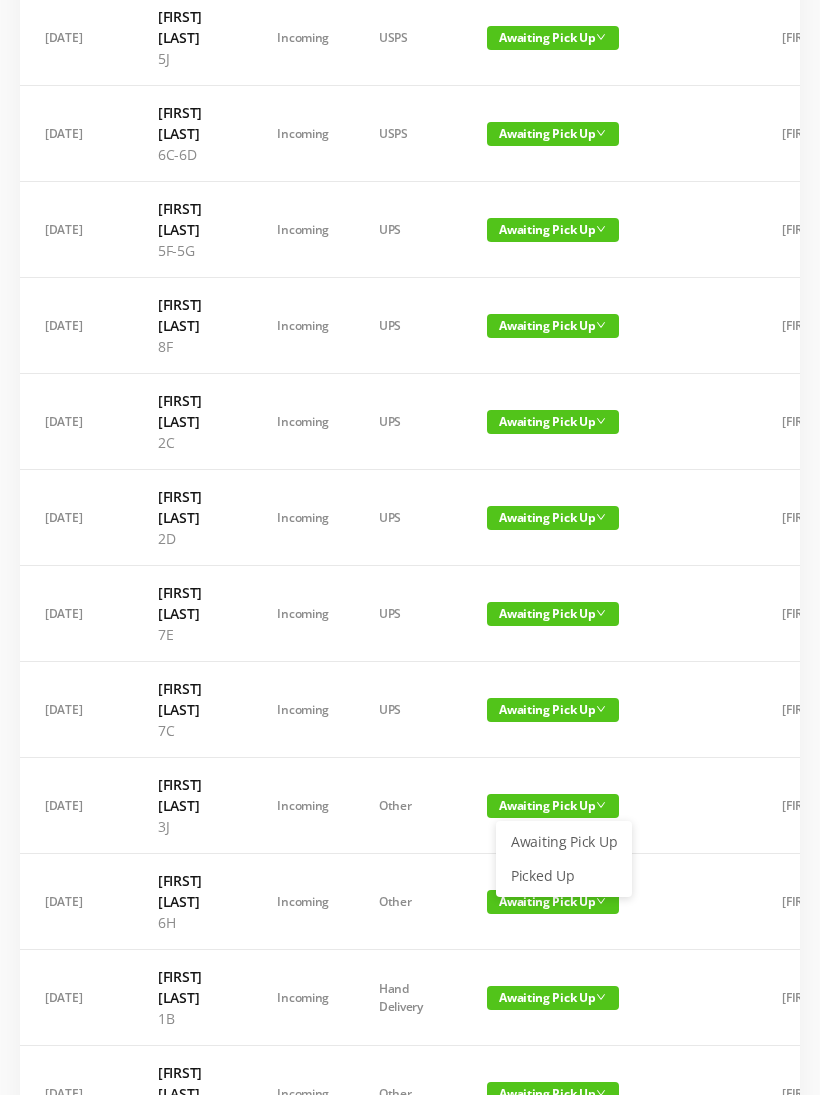 click on "Picked Up" at bounding box center [564, 876] 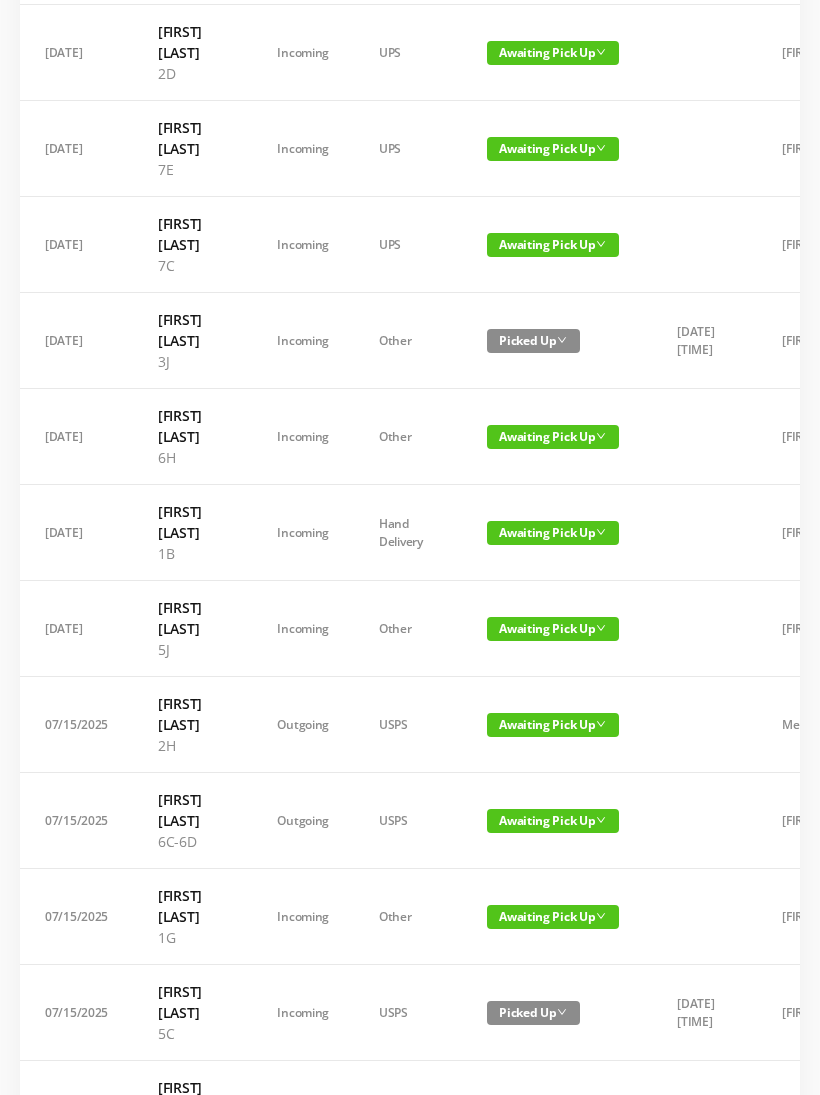 scroll, scrollTop: 741, scrollLeft: 0, axis: vertical 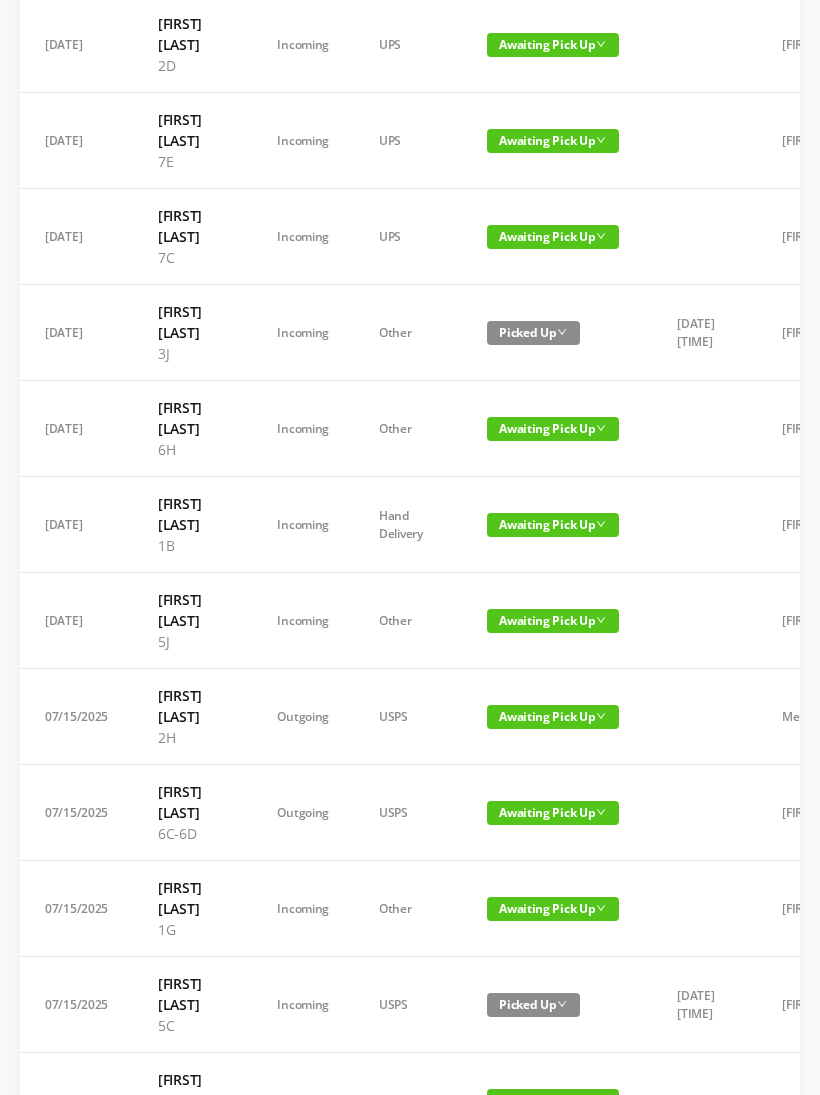 click on "Awaiting Pick Up" at bounding box center [553, 717] 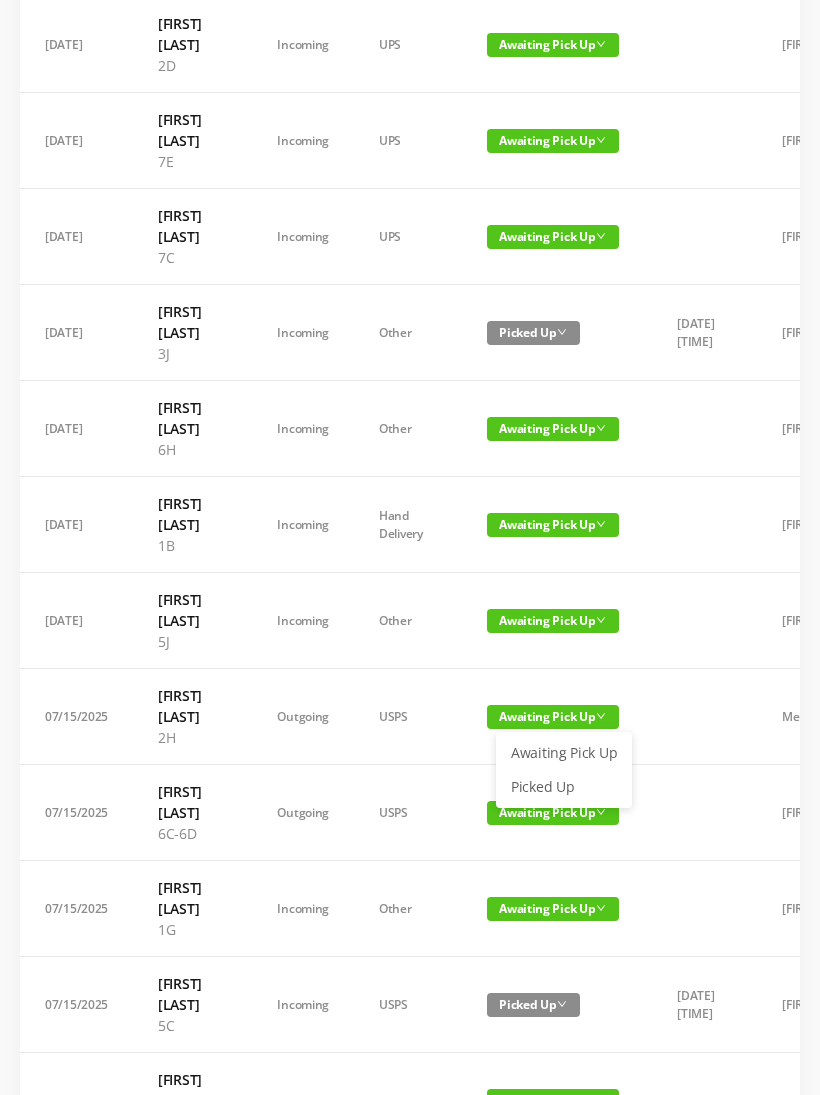 click on "Picked Up" at bounding box center [564, 787] 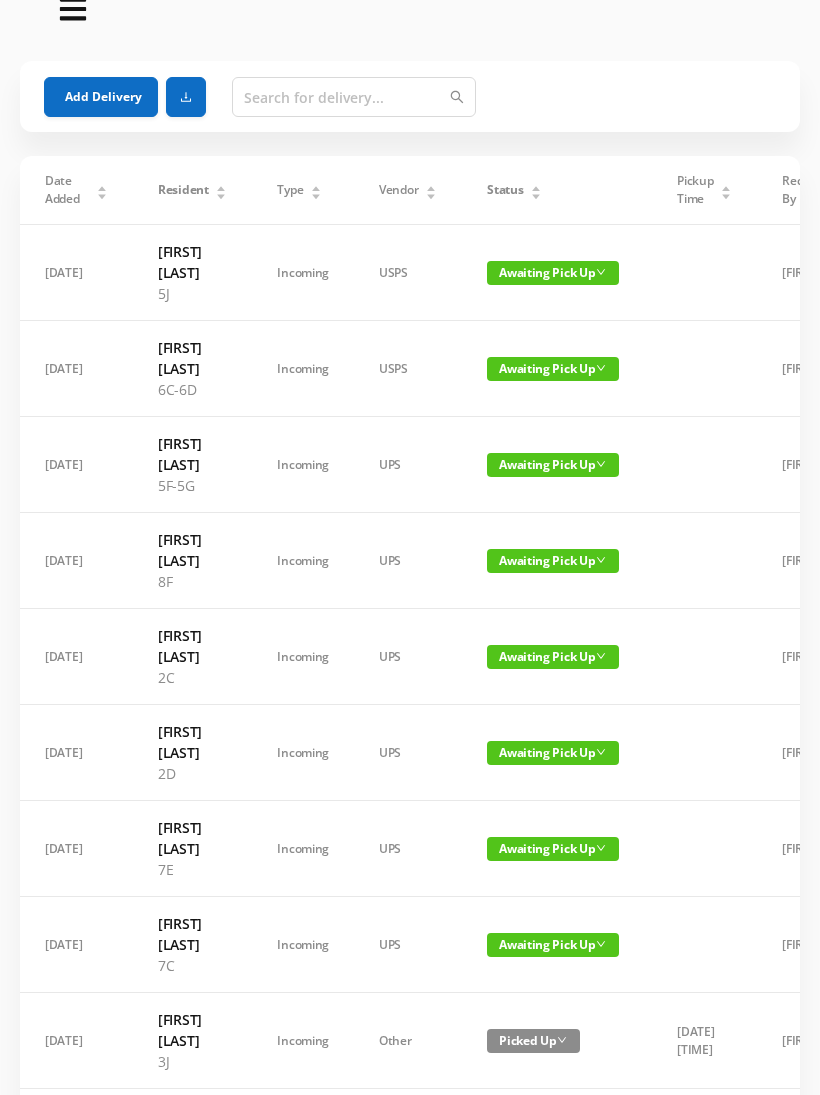 scroll, scrollTop: 0, scrollLeft: 0, axis: both 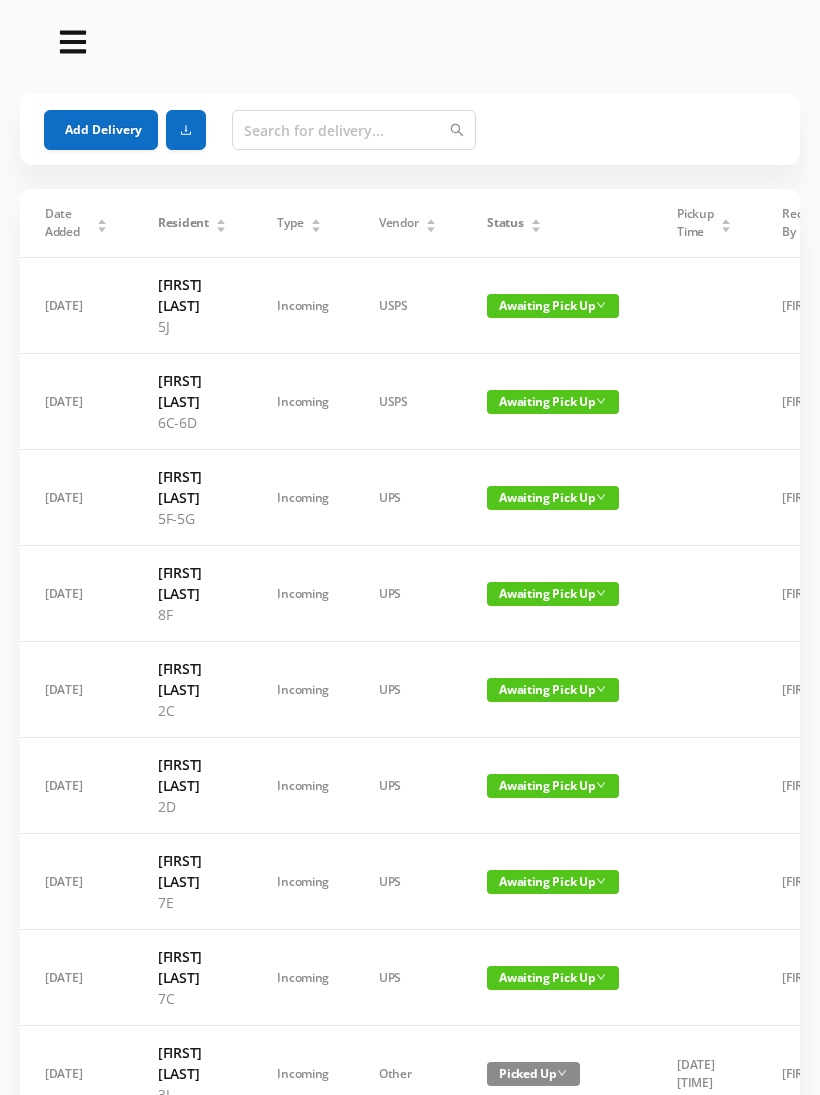 click on "Status" at bounding box center (505, 223) 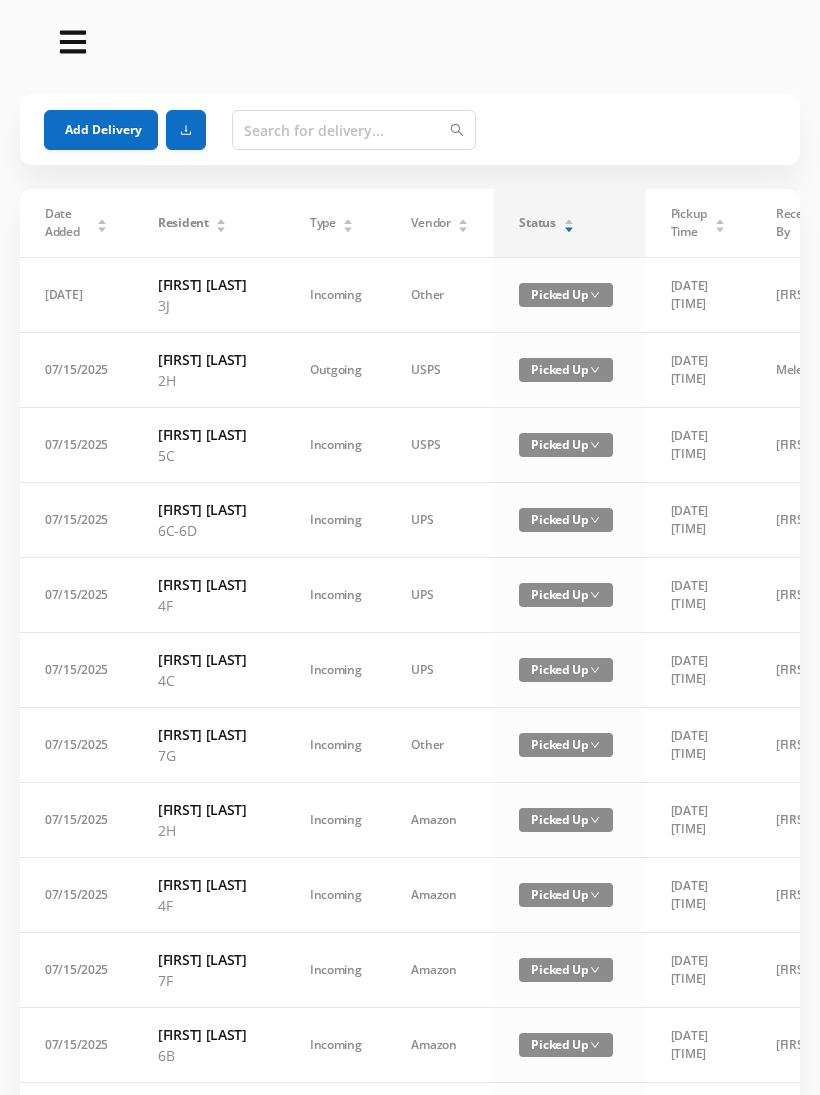 click on "Status" at bounding box center [546, 223] 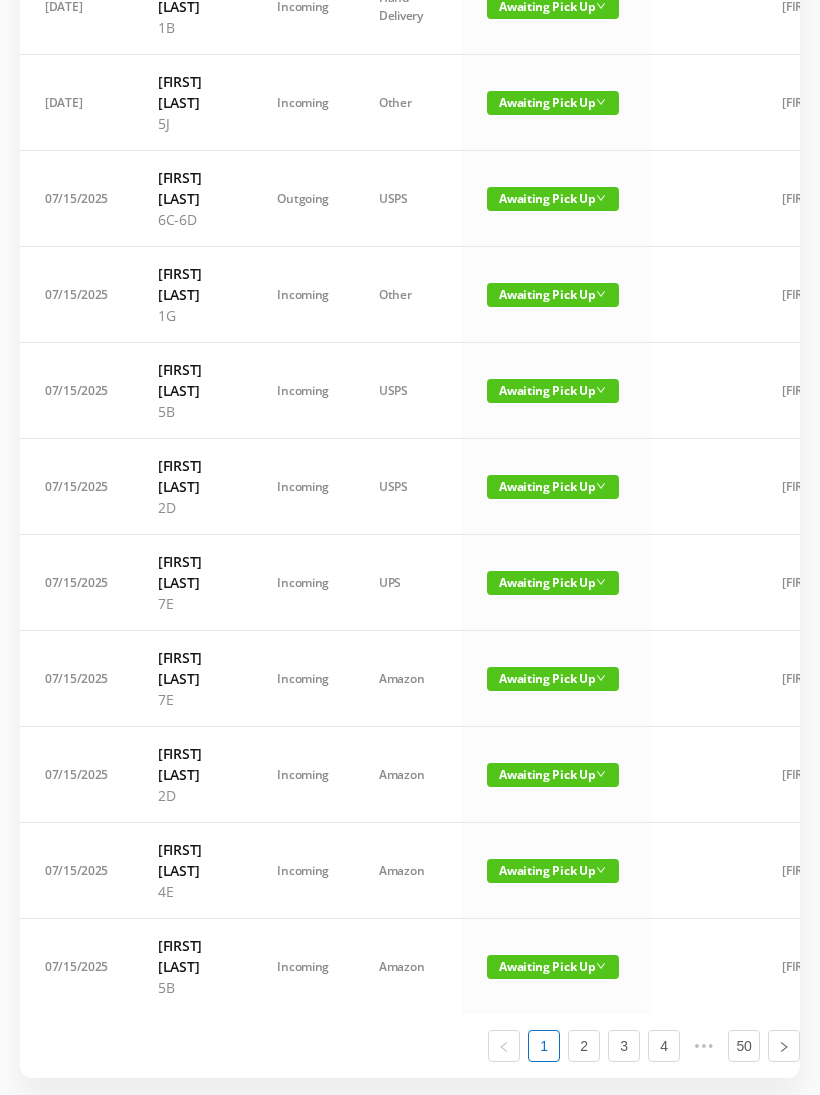 scroll, scrollTop: 1175, scrollLeft: 0, axis: vertical 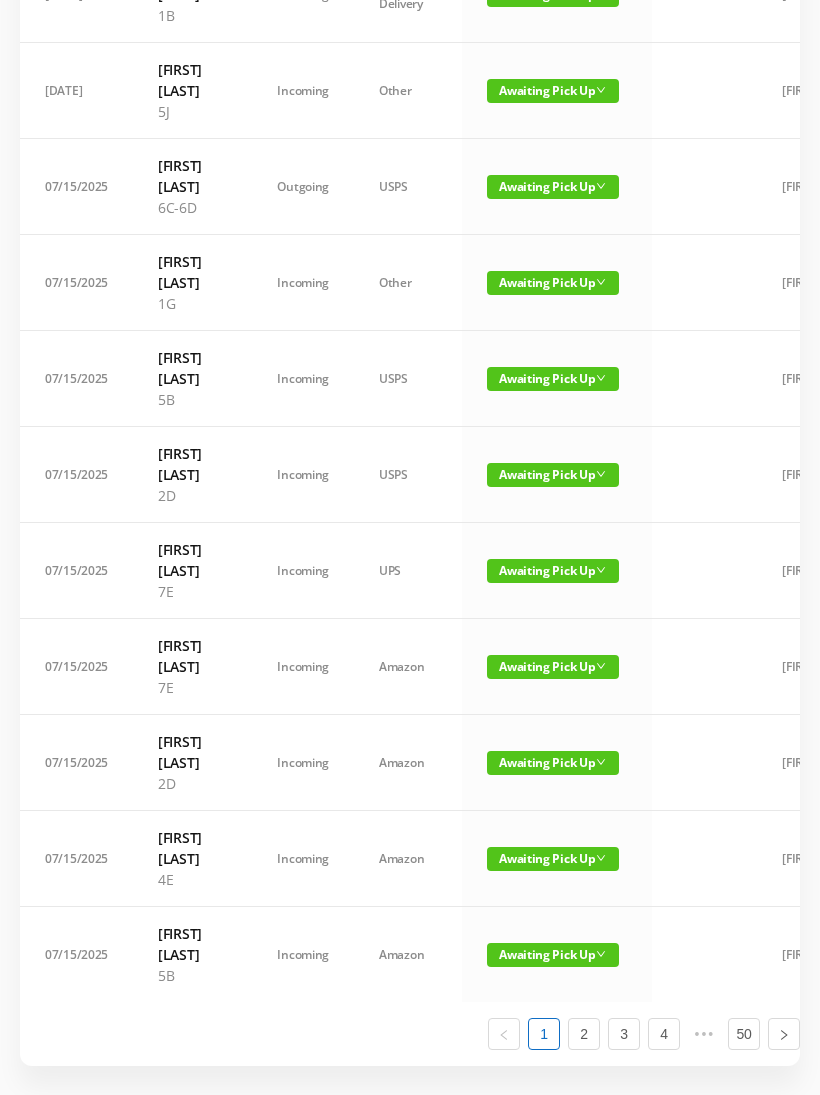 click on "[FIRST]" at bounding box center [815, 91] 